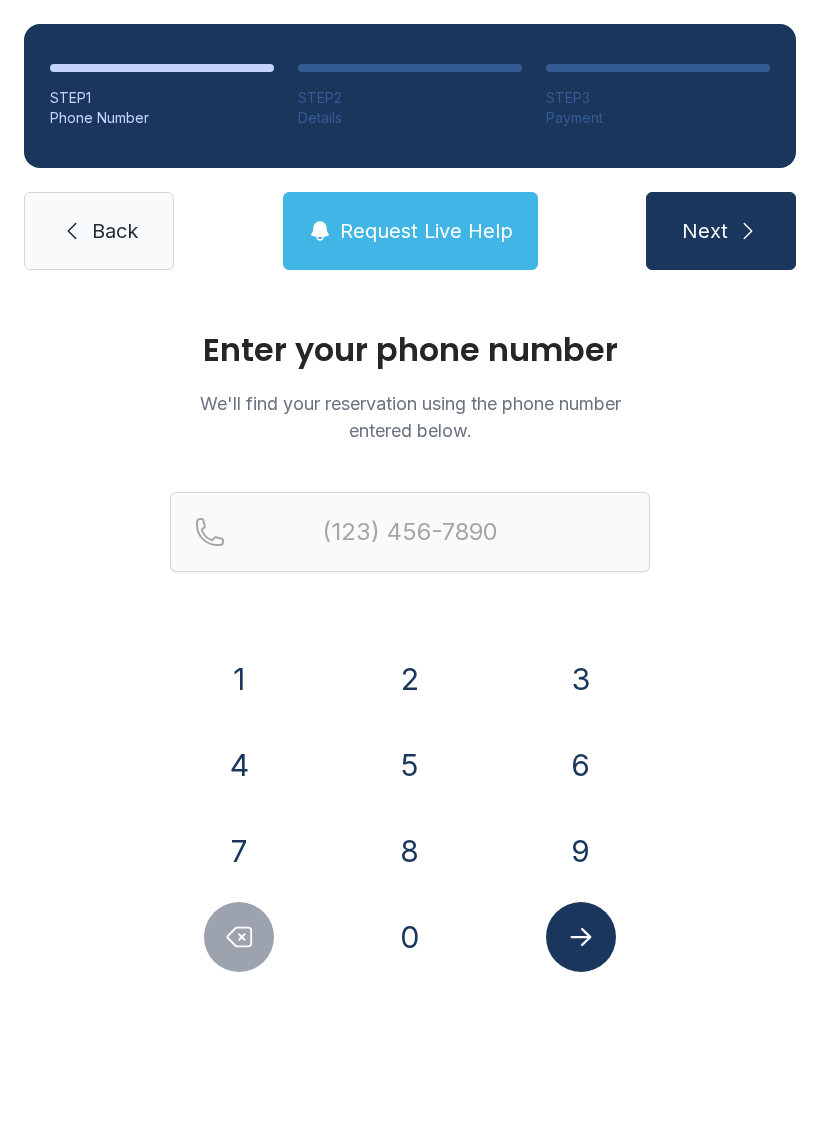 scroll, scrollTop: 0, scrollLeft: 0, axis: both 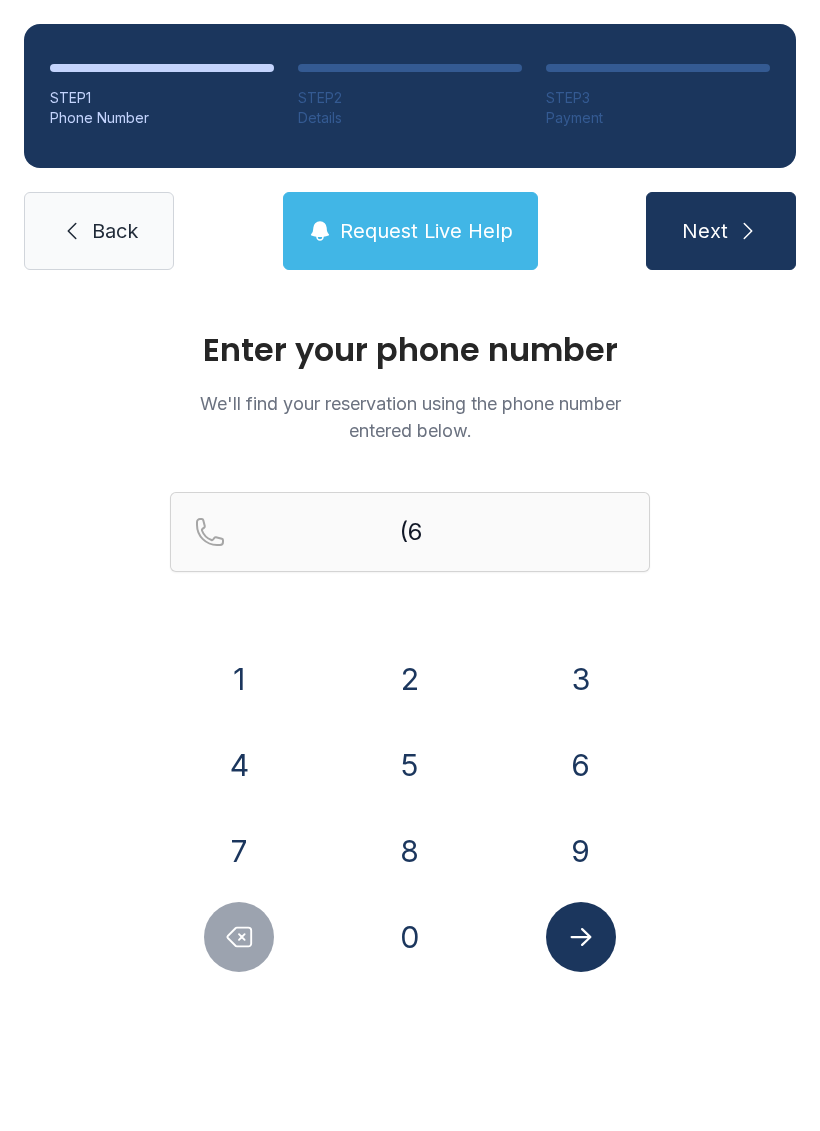 click on "7" at bounding box center [239, 679] 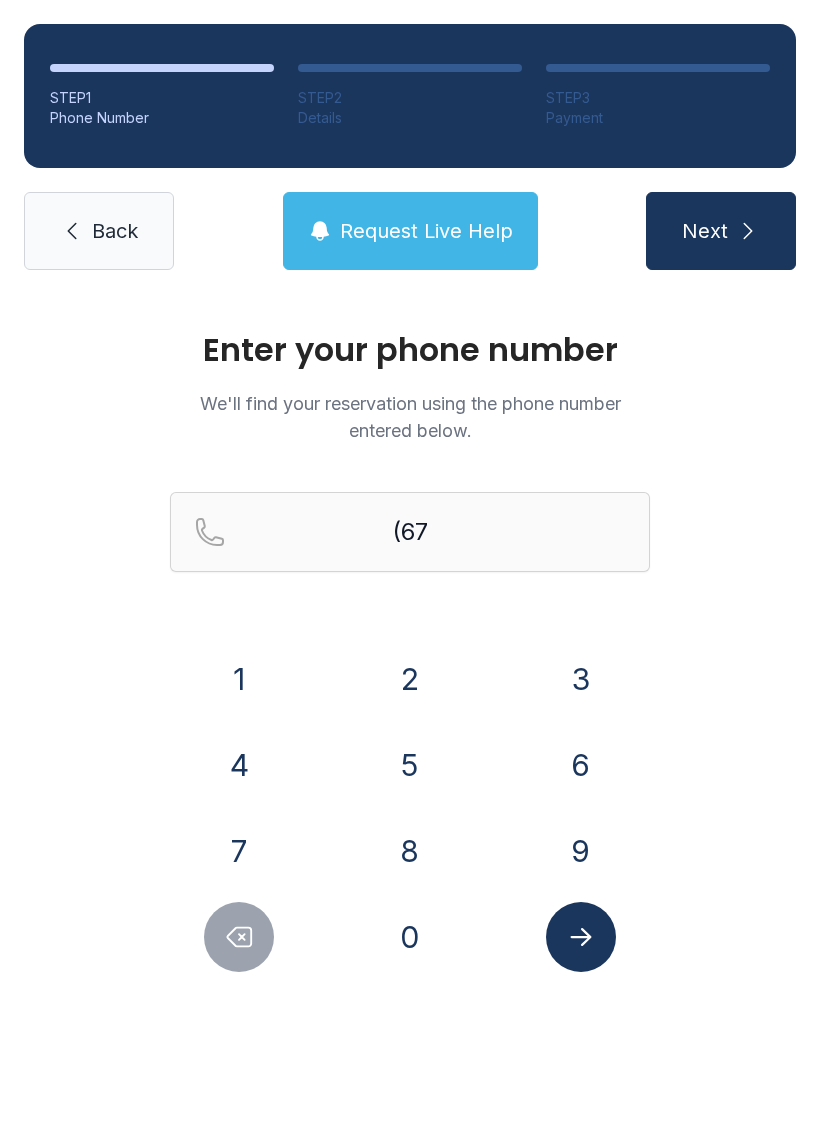 click on "8" at bounding box center (239, 679) 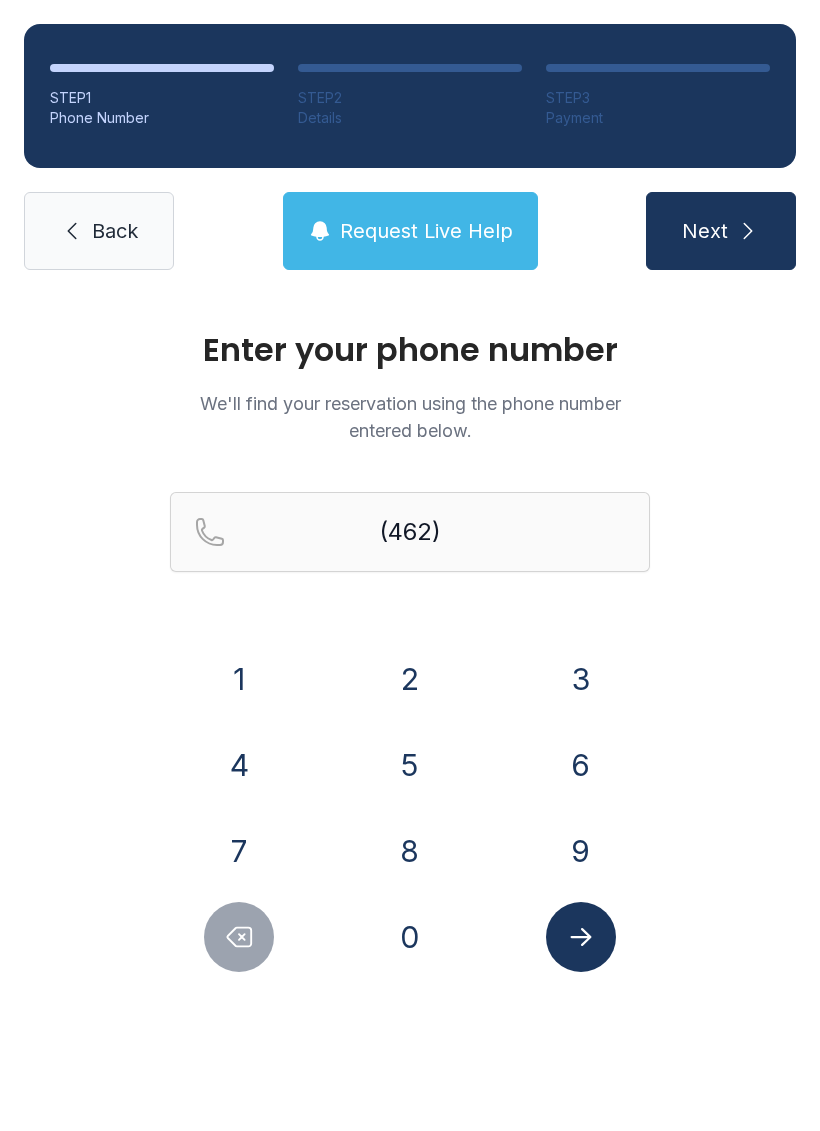 click on "4" at bounding box center [239, 679] 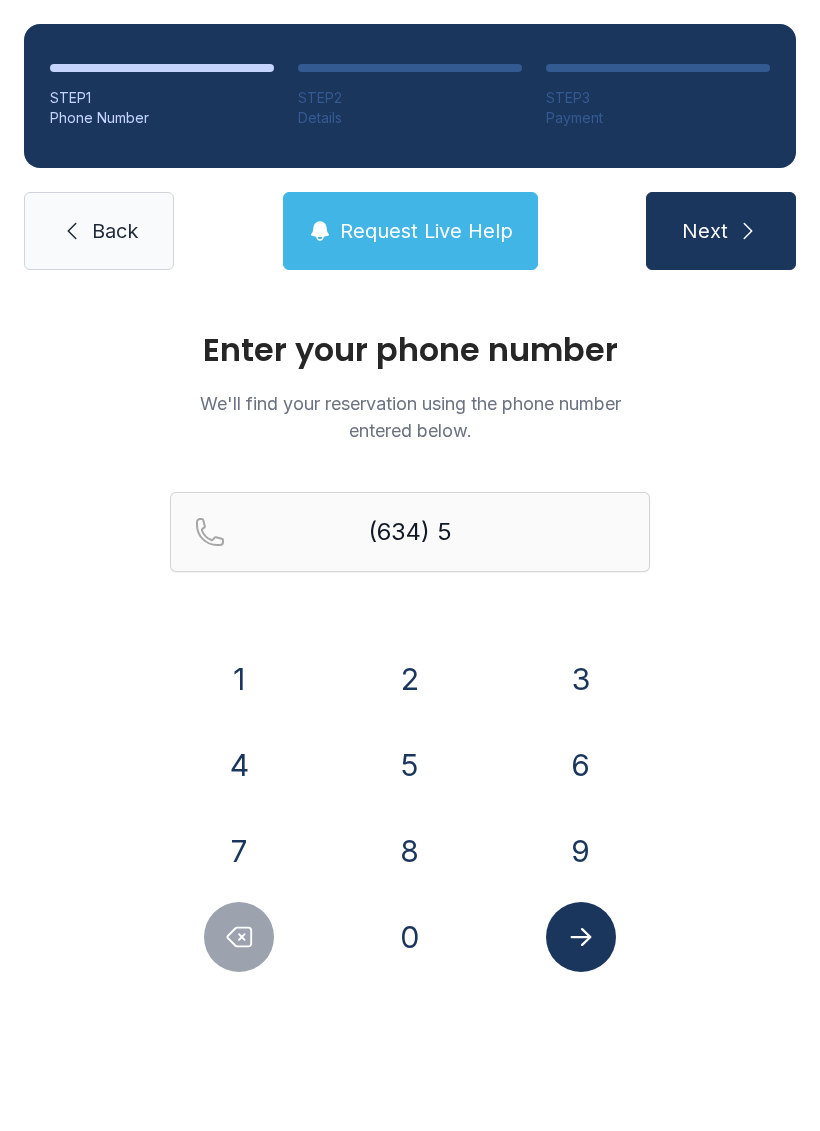 click on "6" at bounding box center (239, 679) 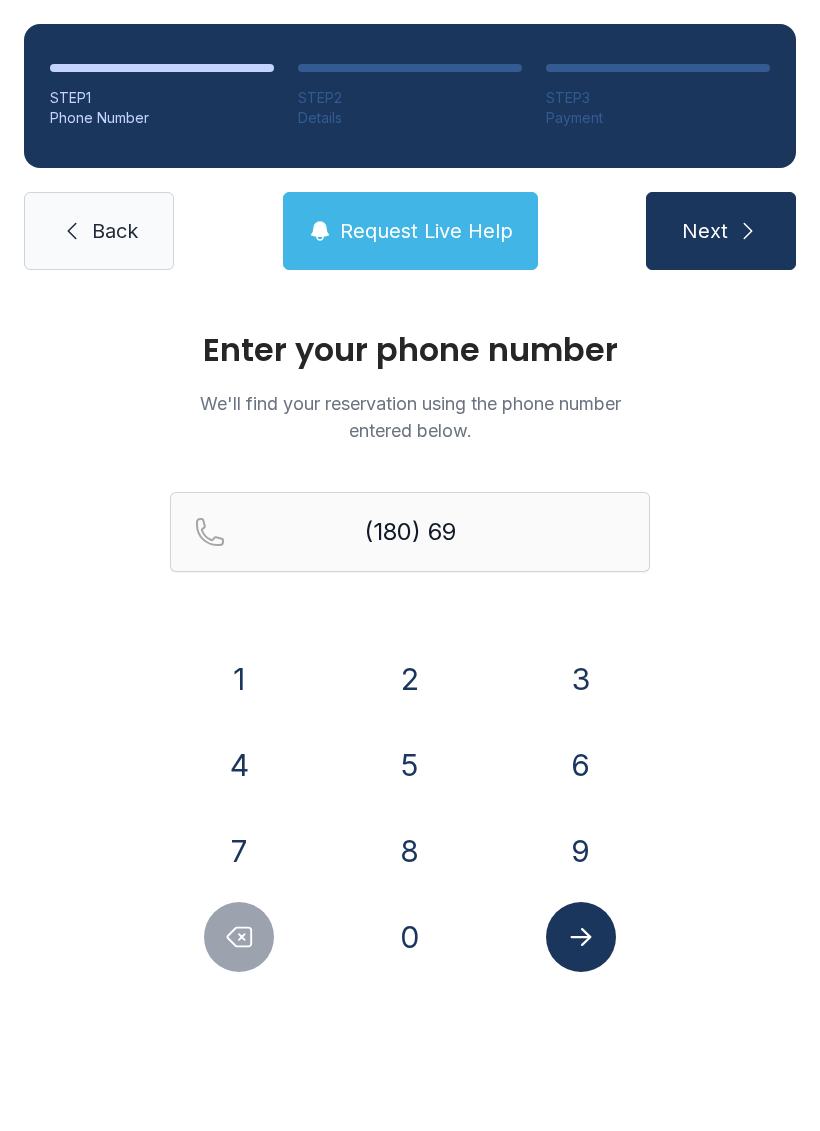 click on "9" at bounding box center (239, 679) 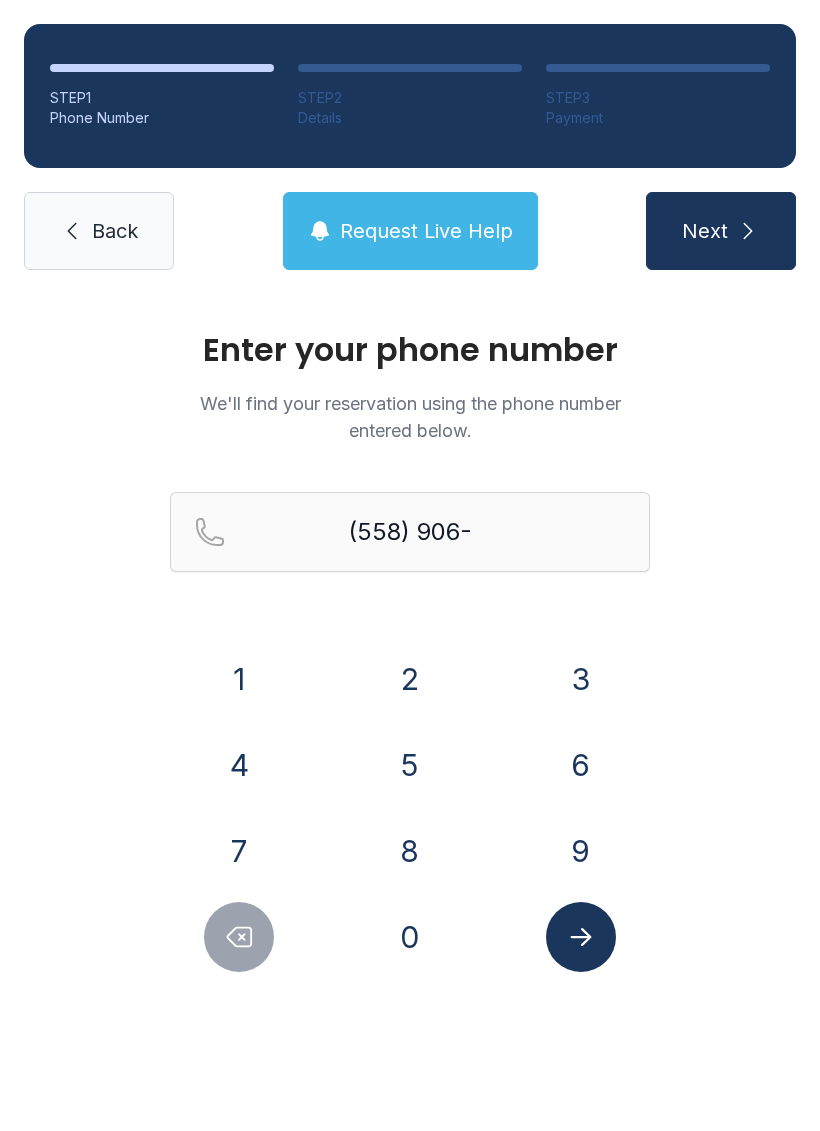 click on "1" at bounding box center [239, 679] 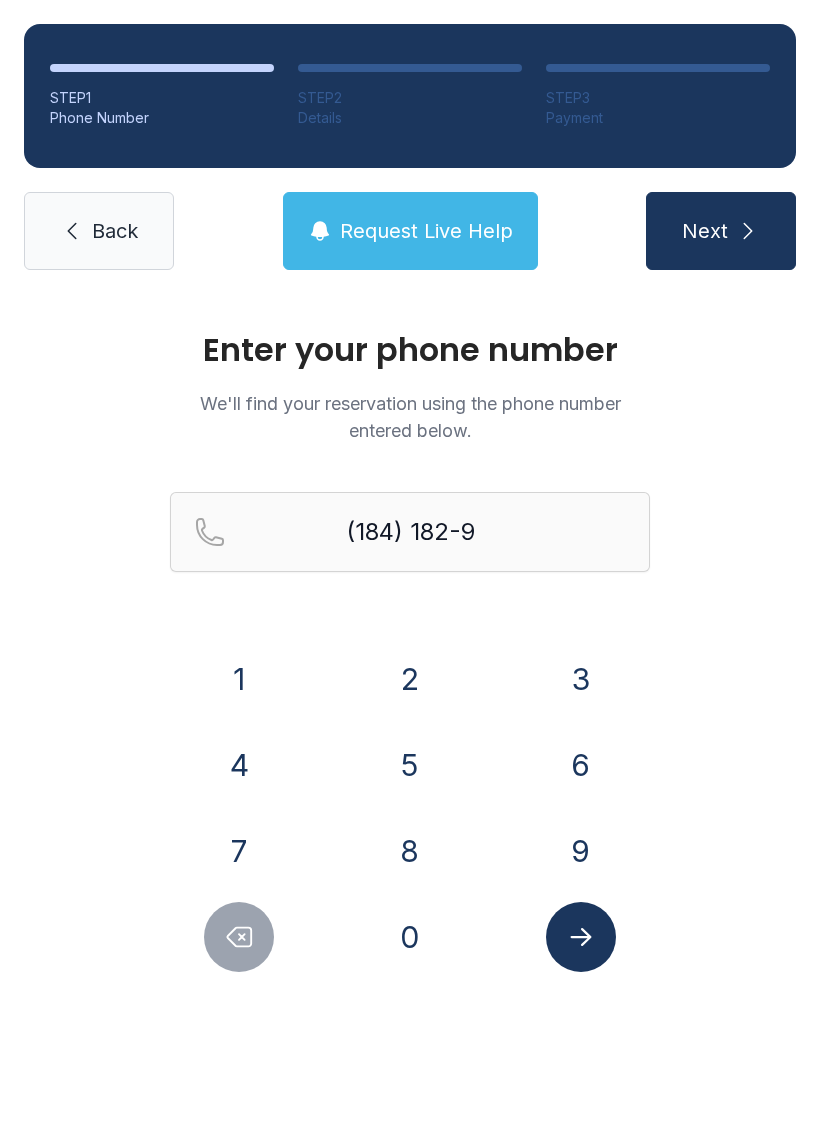click on "8" at bounding box center [239, 679] 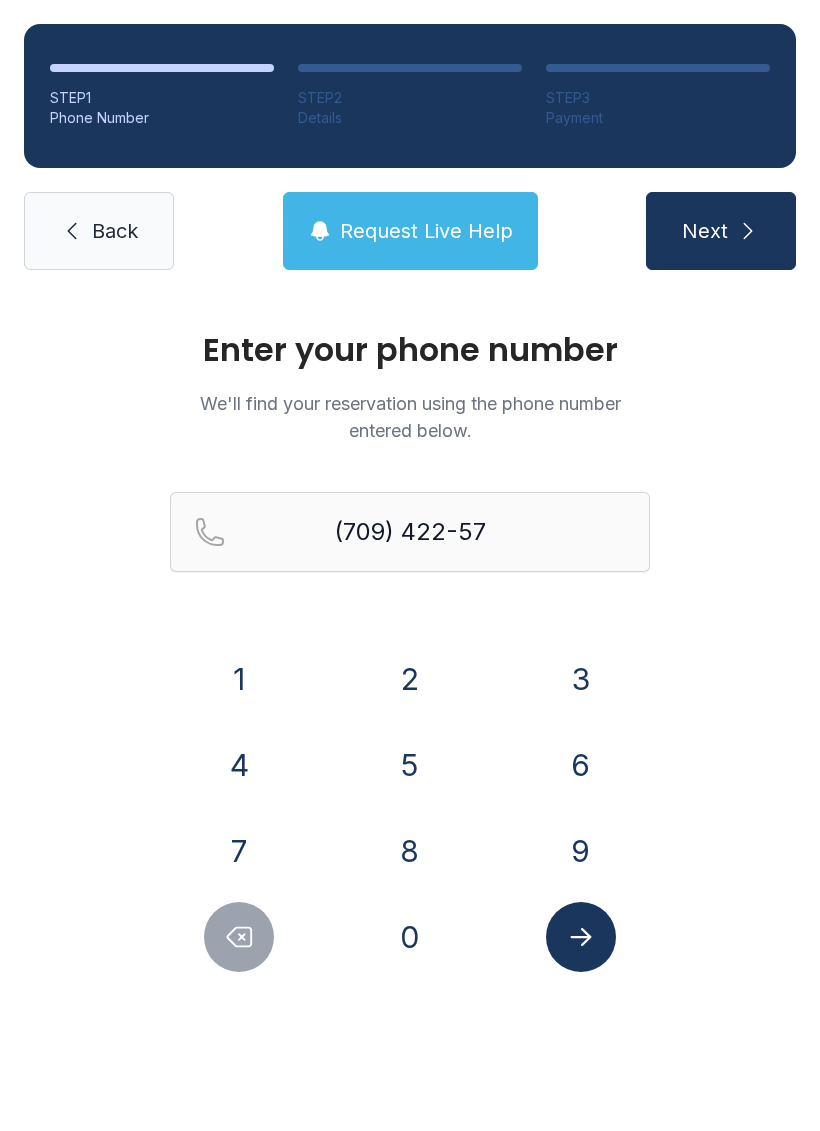 click on "7" at bounding box center [239, 679] 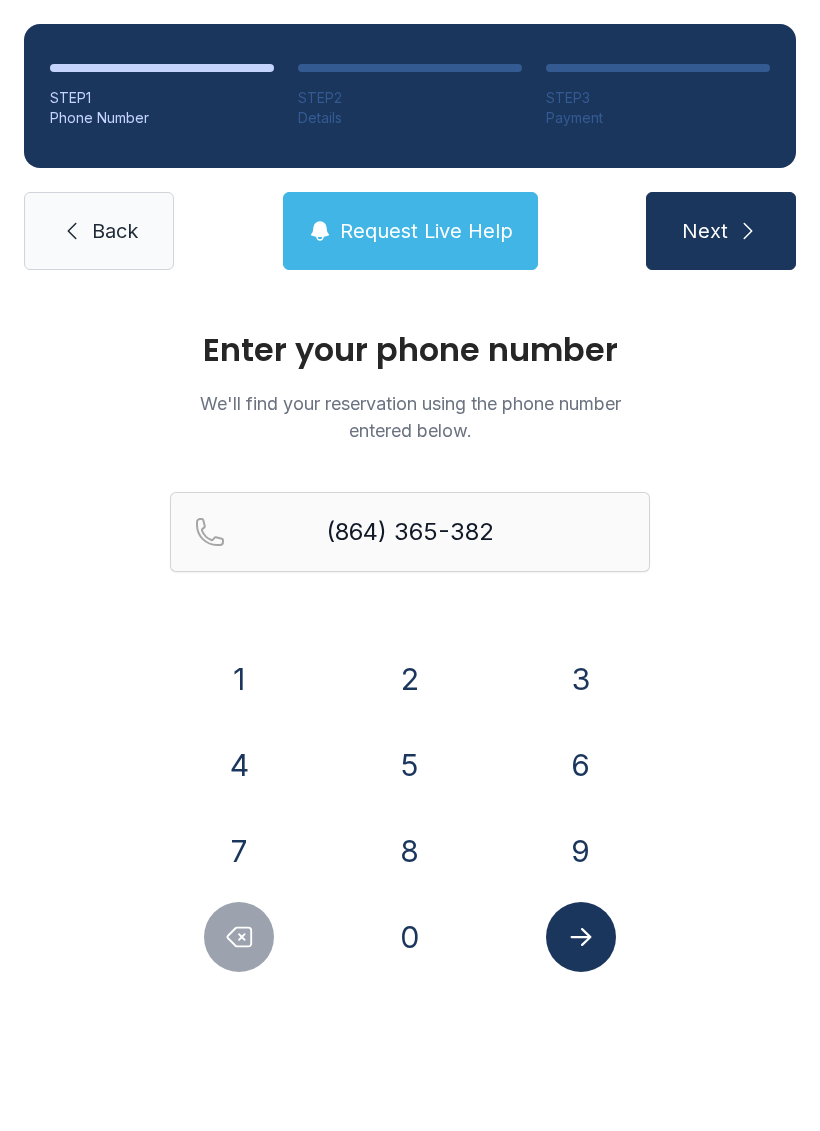 click on "2" at bounding box center [239, 679] 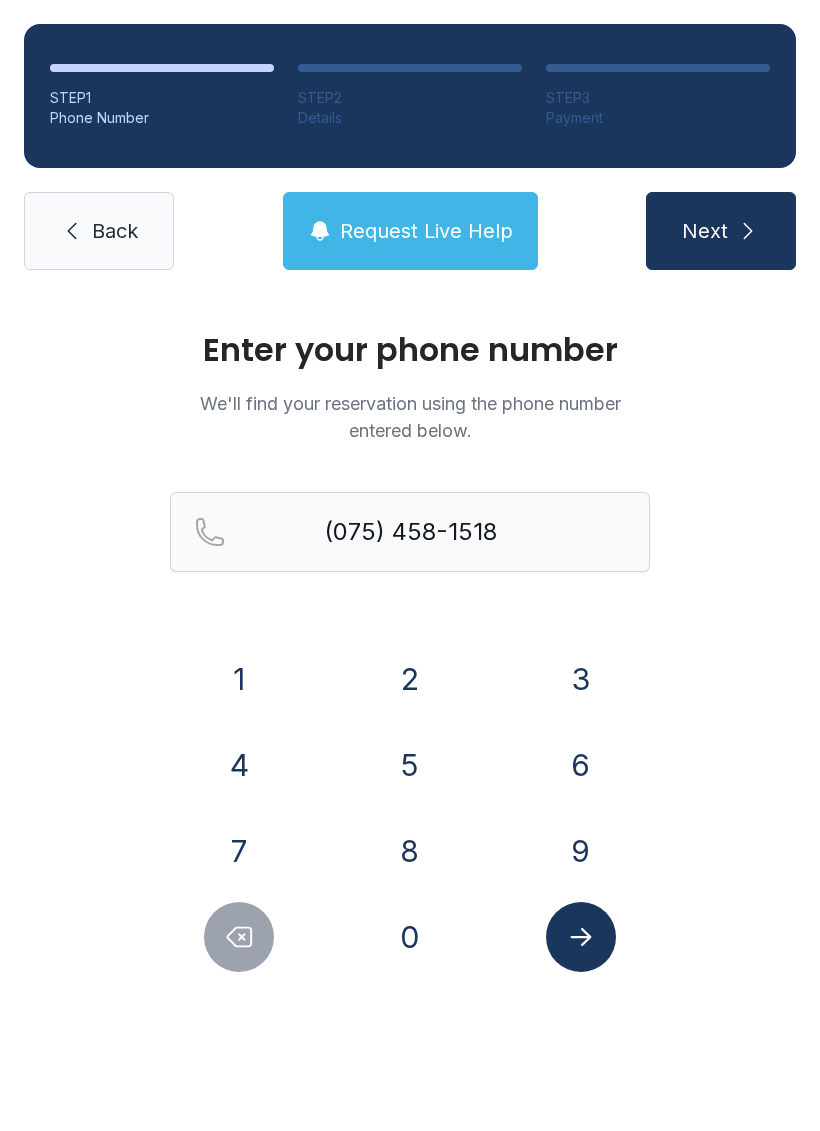 click on "Next" at bounding box center (705, 231) 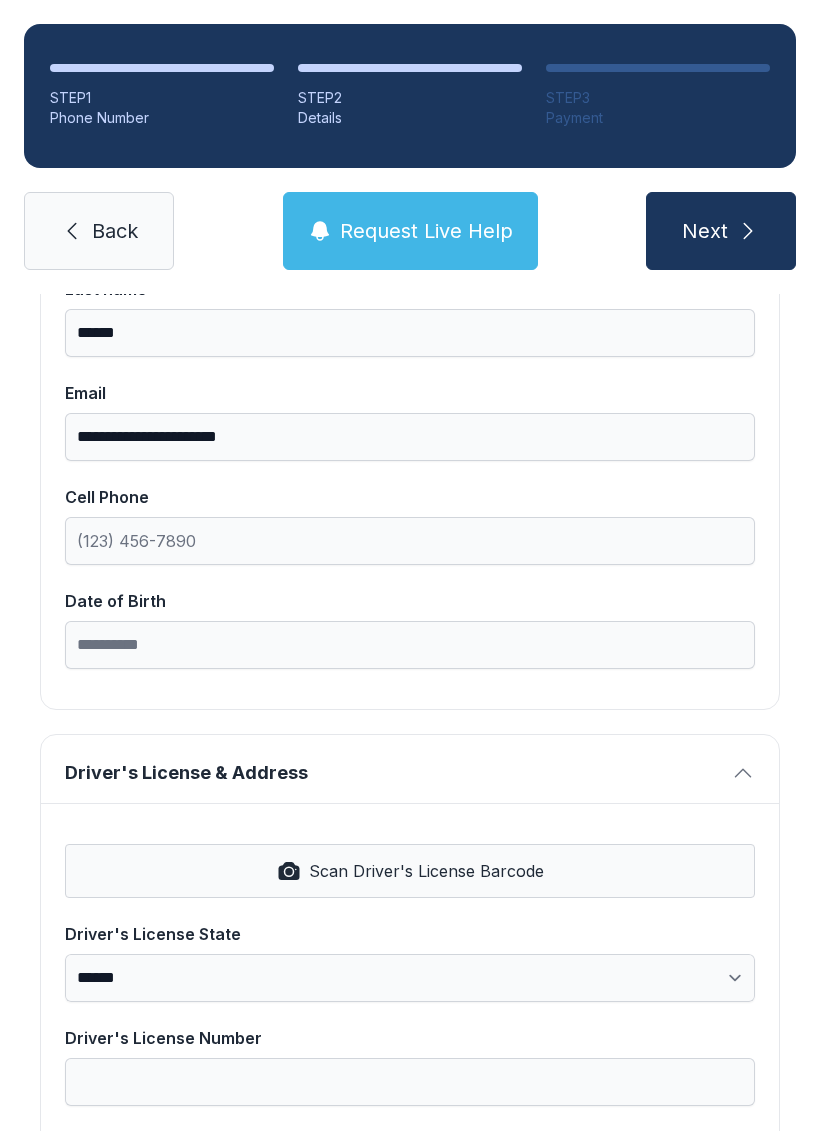 scroll, scrollTop: 351, scrollLeft: 0, axis: vertical 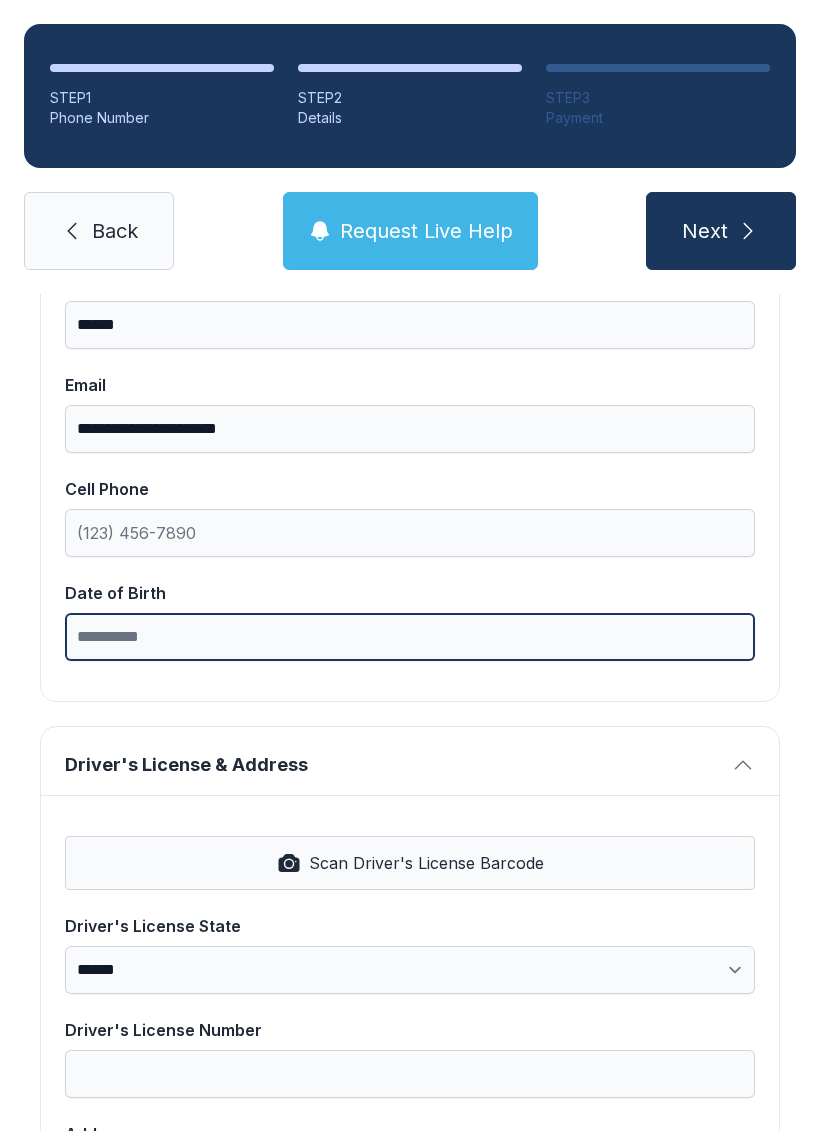 click on "Date of Birth" at bounding box center [410, 637] 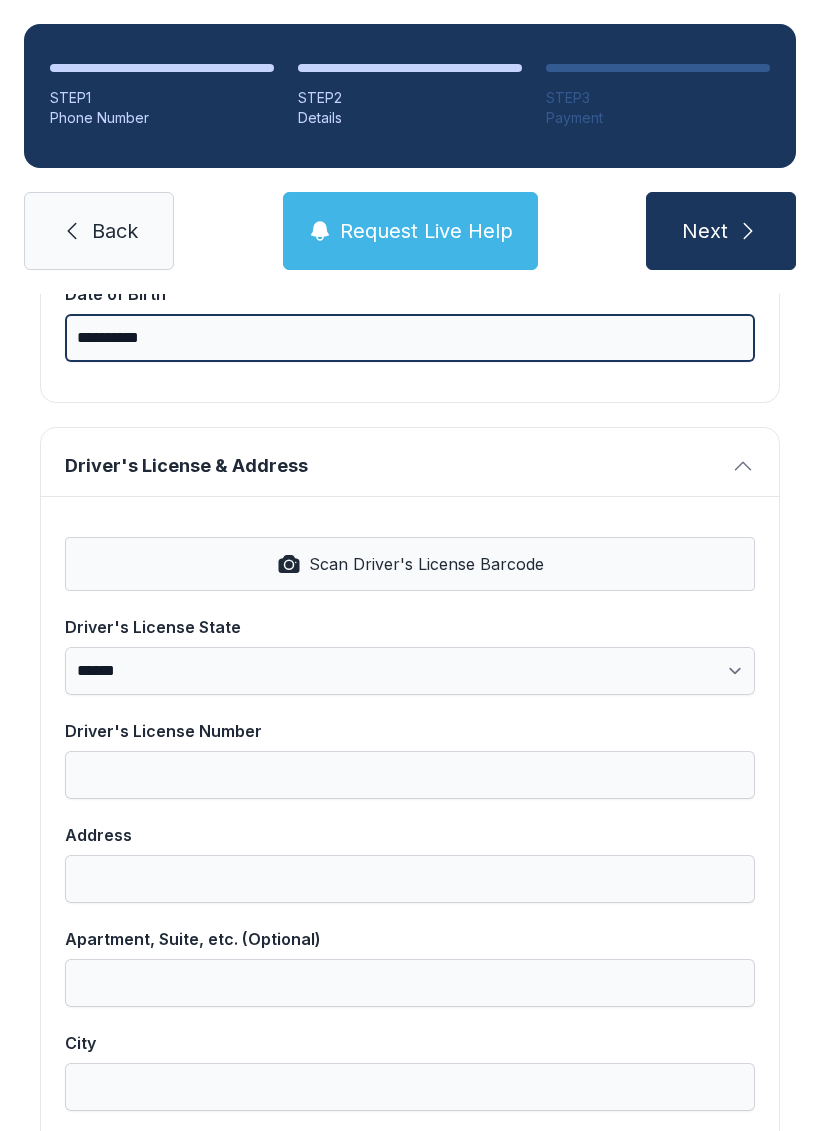 scroll, scrollTop: 648, scrollLeft: 0, axis: vertical 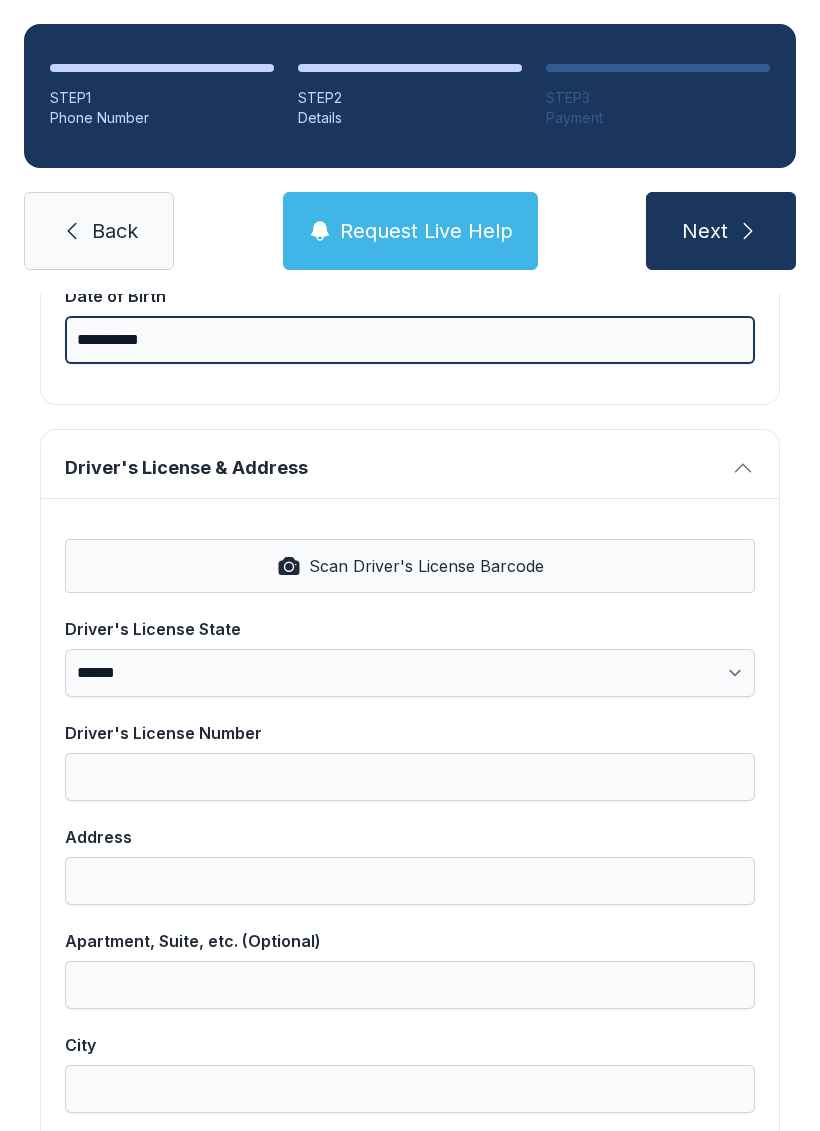 type on "**********" 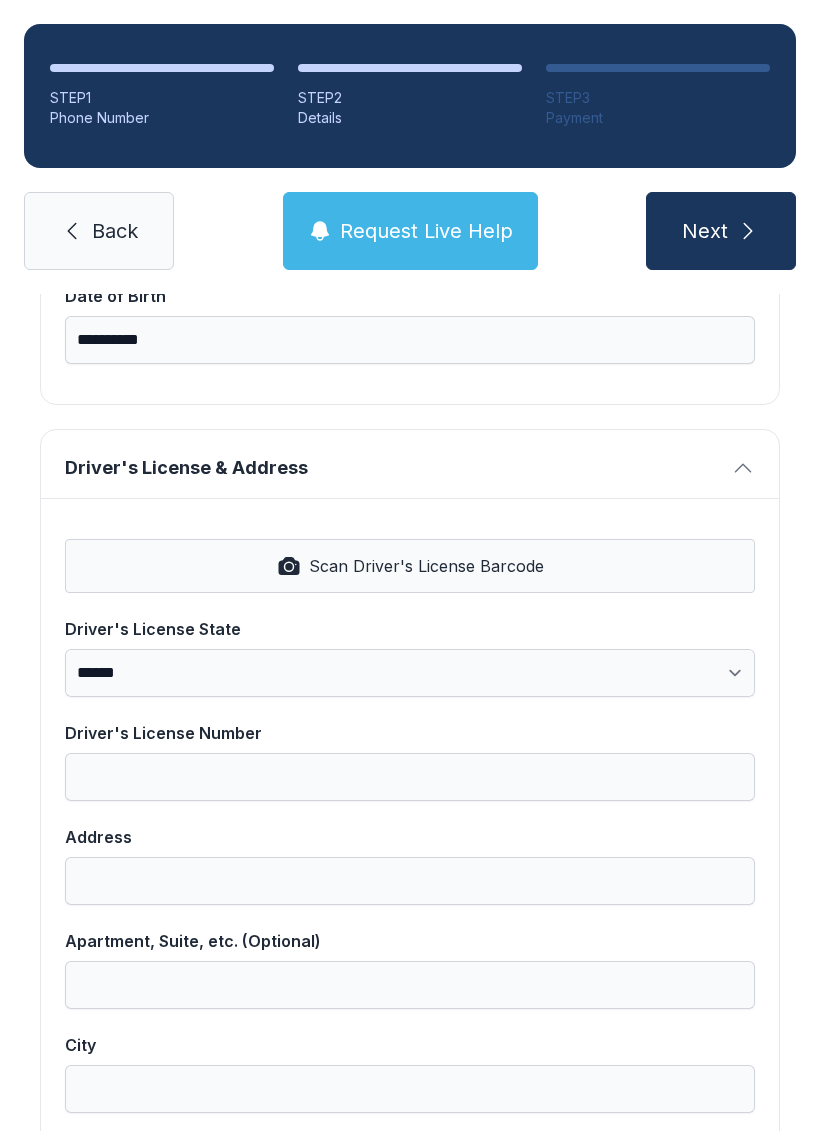 click on "Scan Driver's License Barcode" at bounding box center (426, 566) 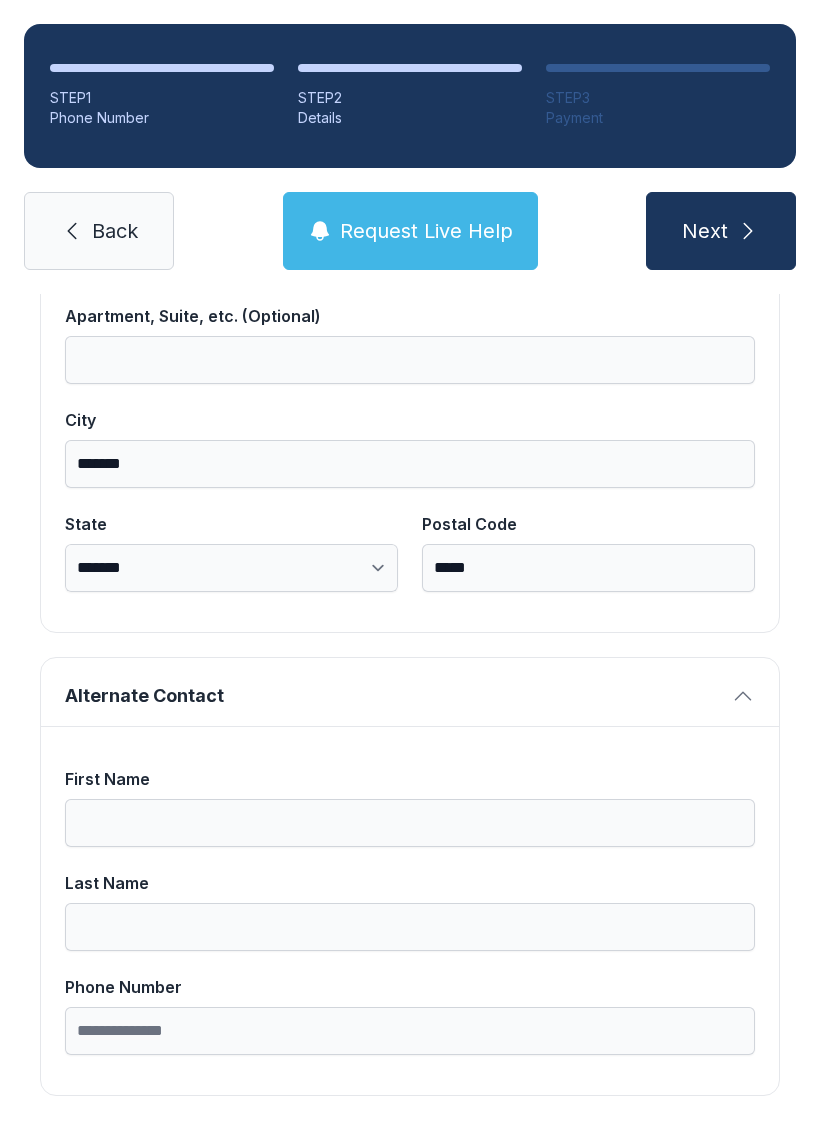 scroll, scrollTop: 1269, scrollLeft: 0, axis: vertical 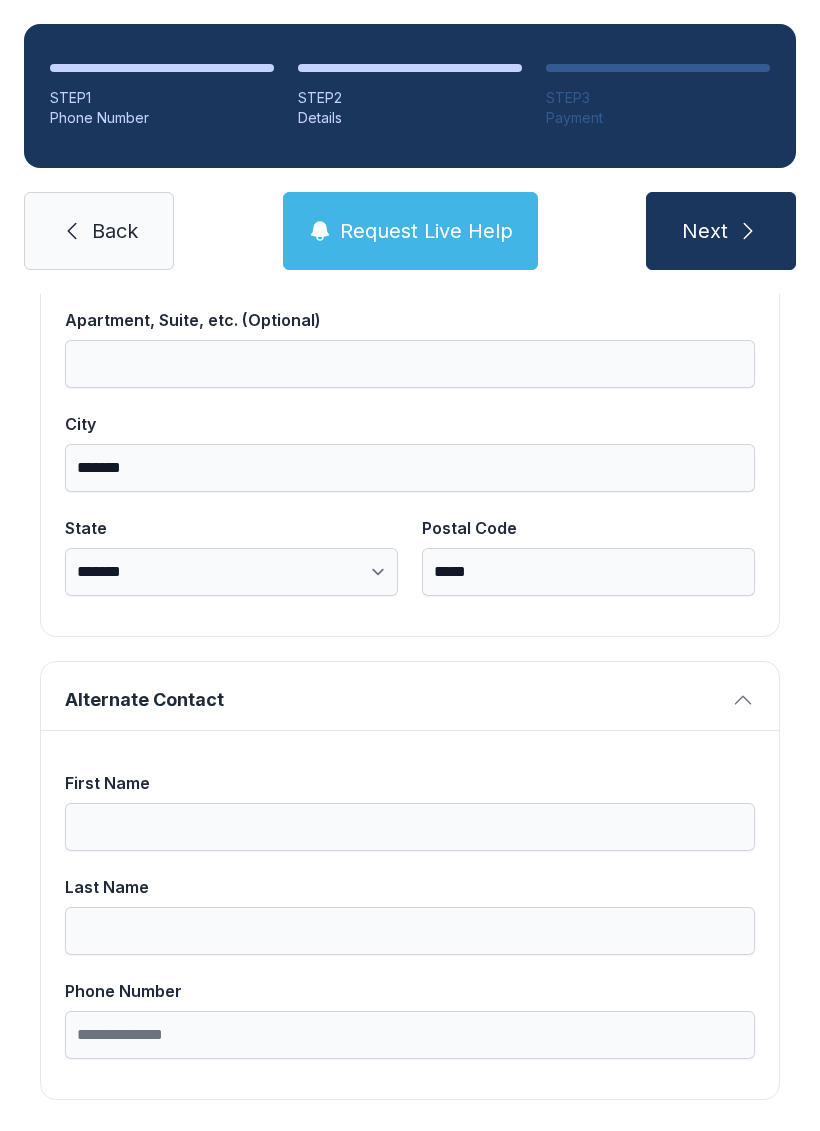 click on "Next" at bounding box center (705, 231) 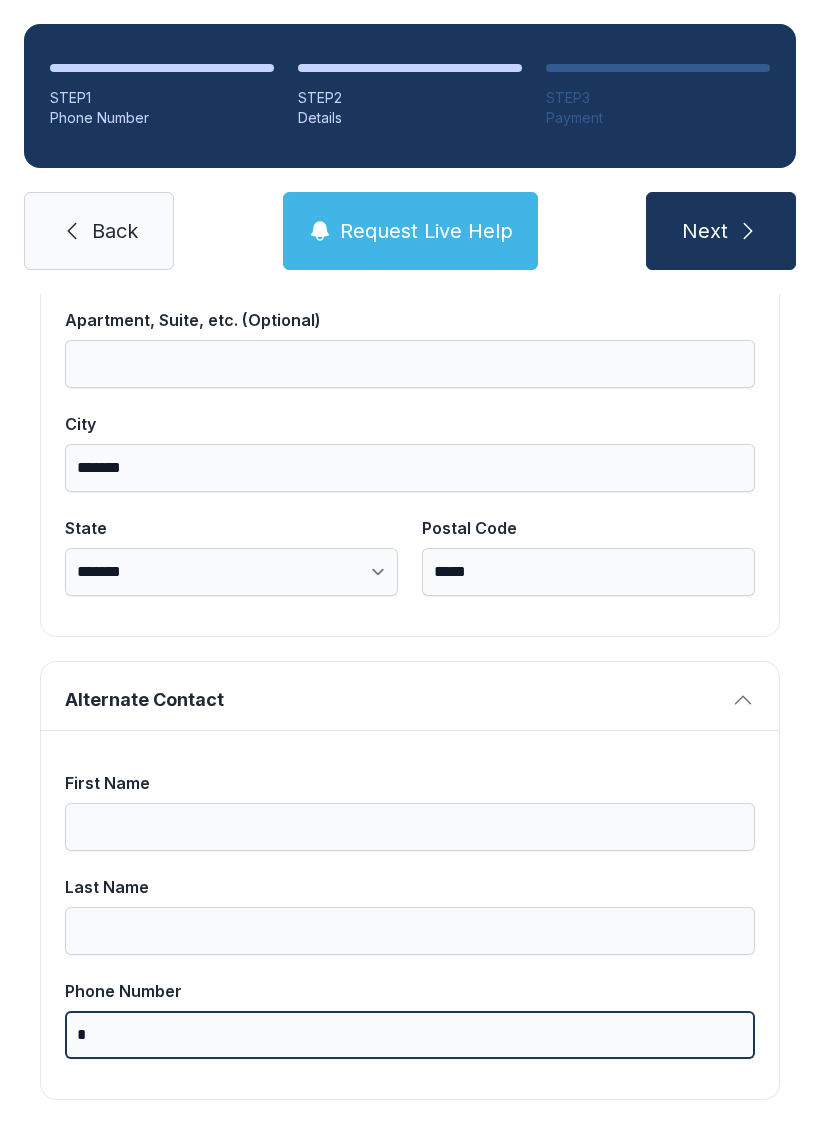 scroll, scrollTop: 49, scrollLeft: 0, axis: vertical 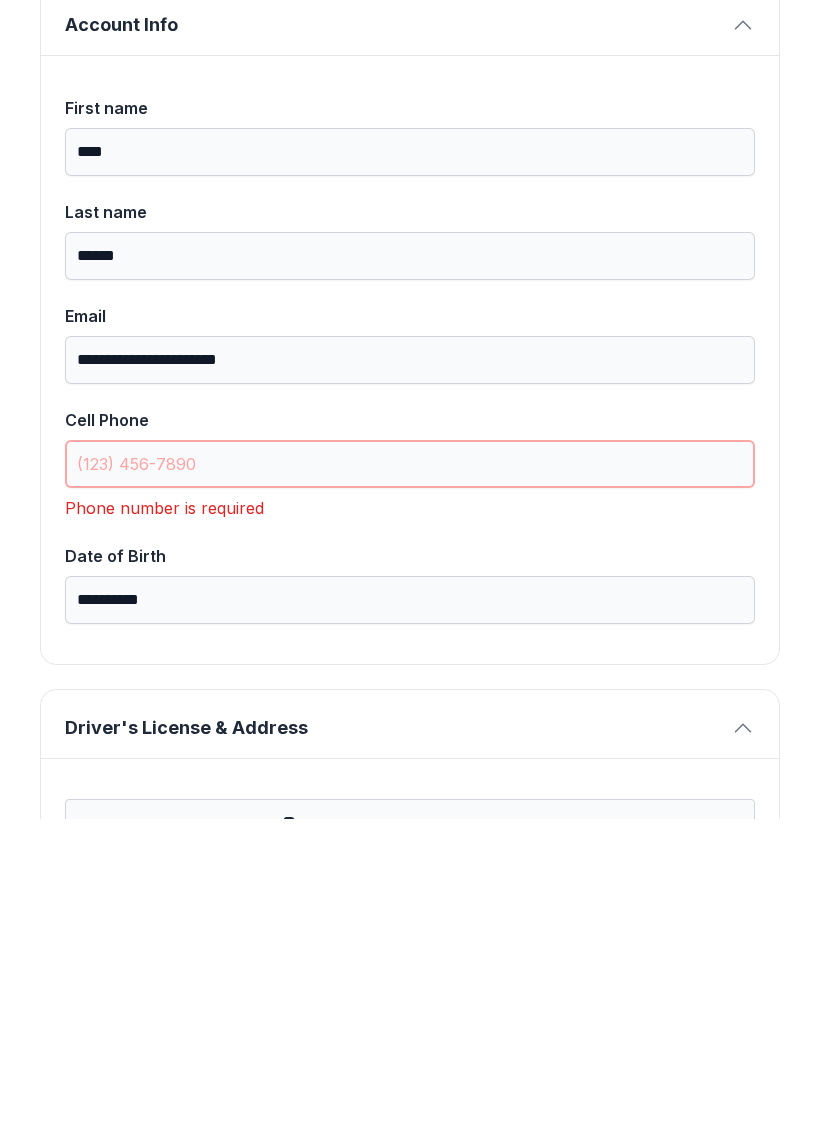 click on "Cell Phone" at bounding box center [410, 776] 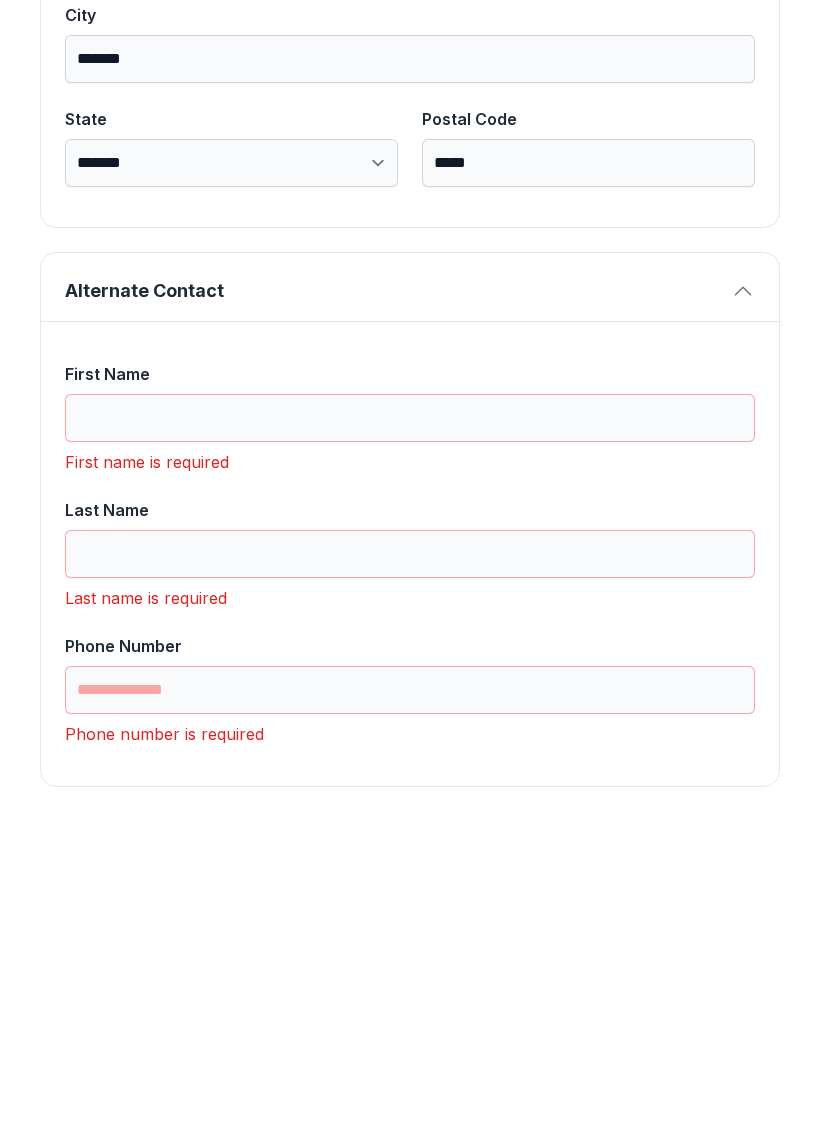 scroll, scrollTop: 1365, scrollLeft: 0, axis: vertical 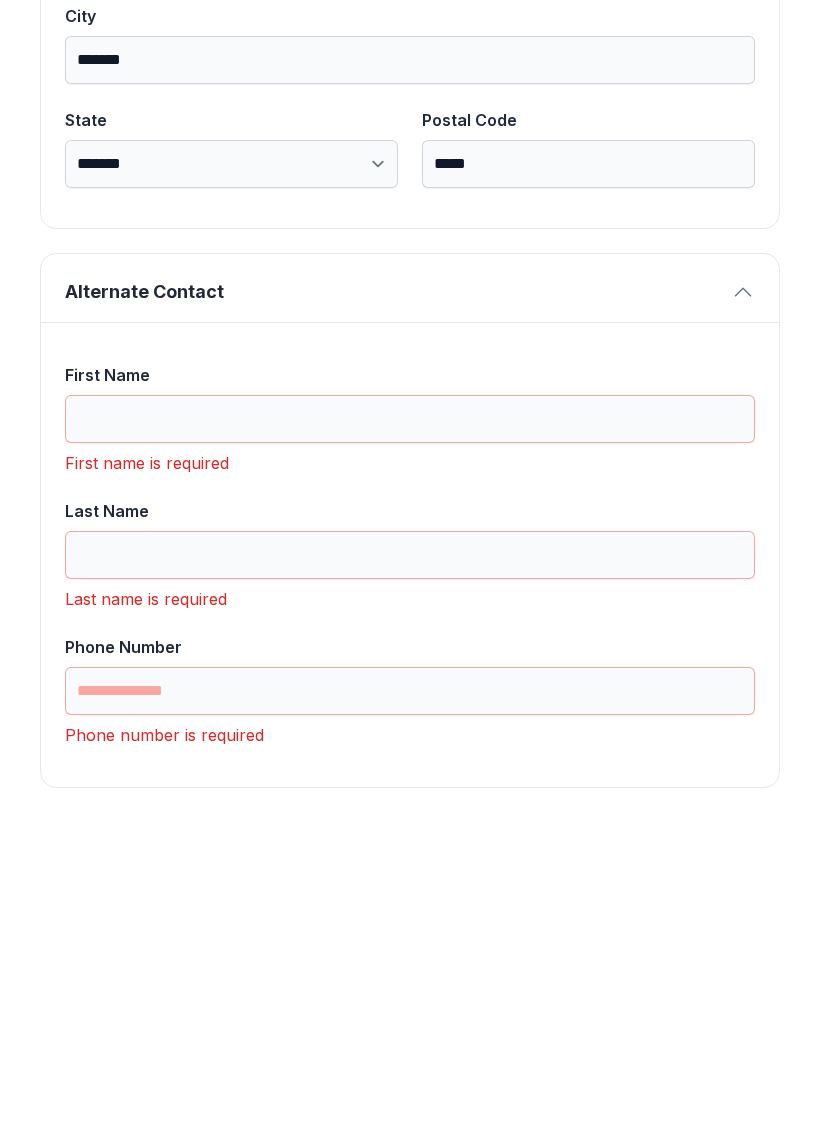 type on "(075) 458-1518" 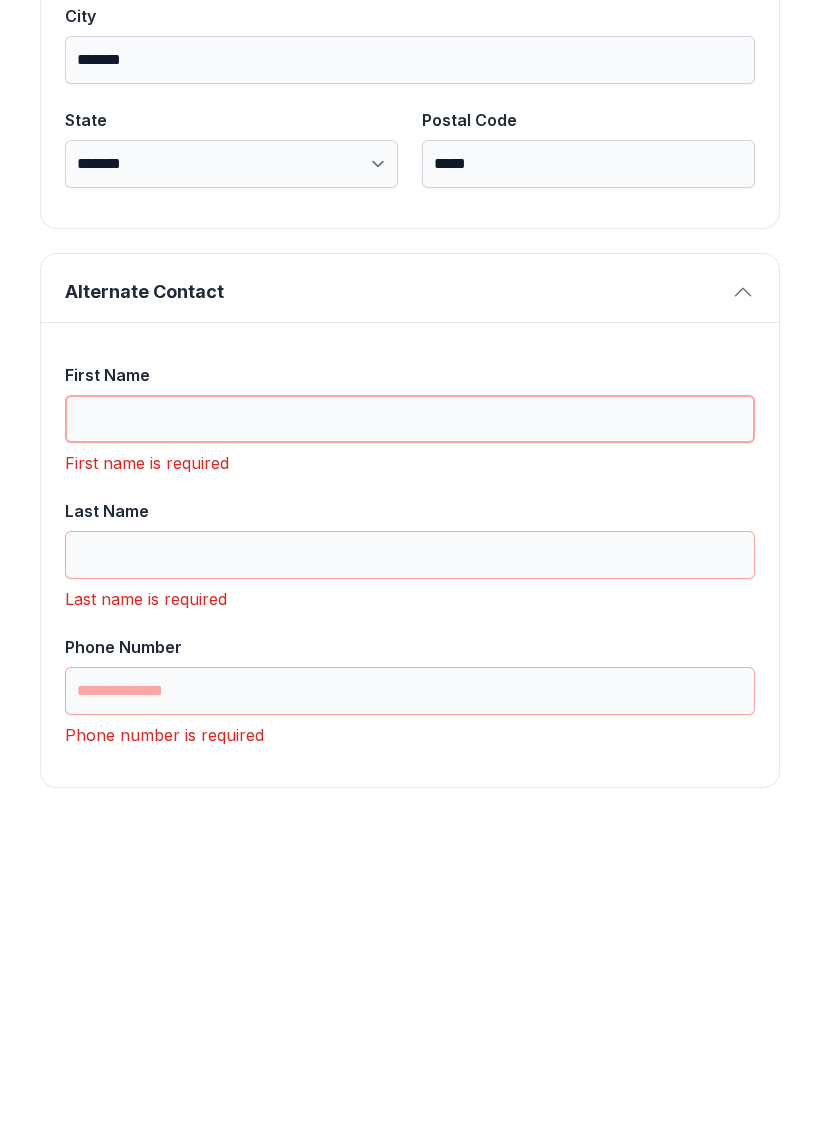 click on "First Name" at bounding box center [410, 731] 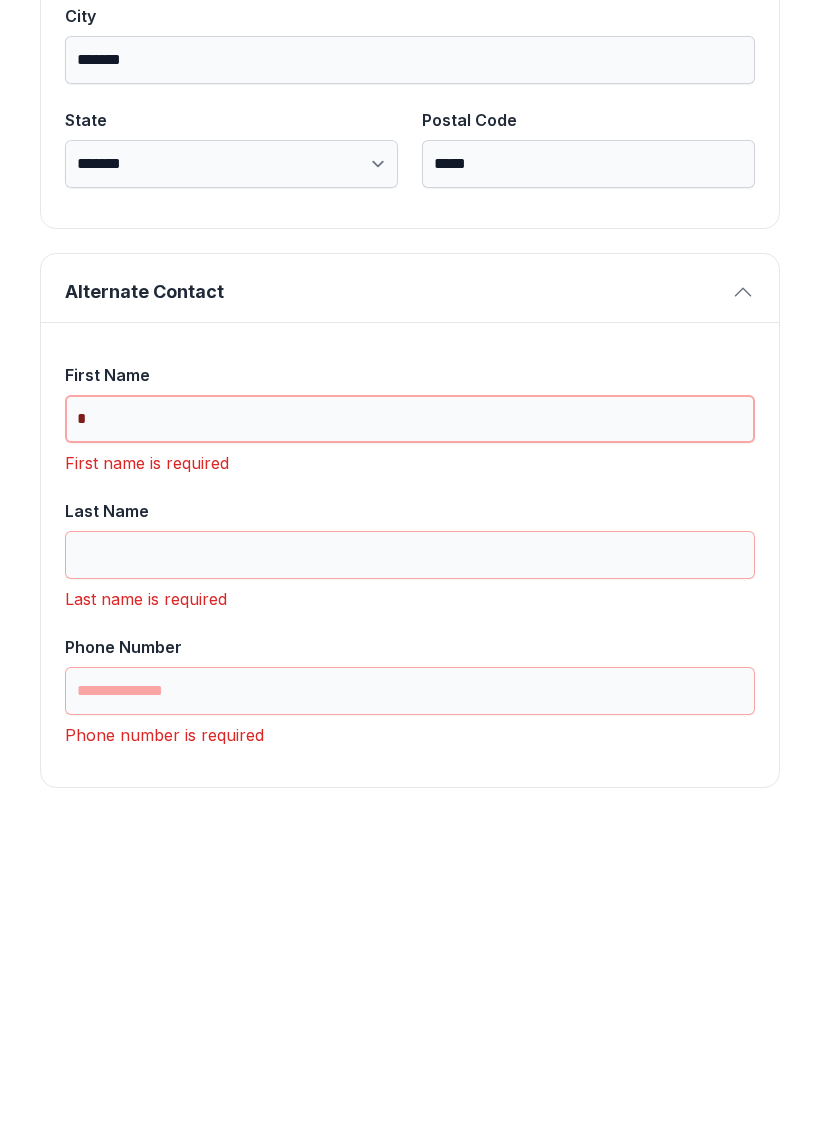 scroll, scrollTop: 1333, scrollLeft: 0, axis: vertical 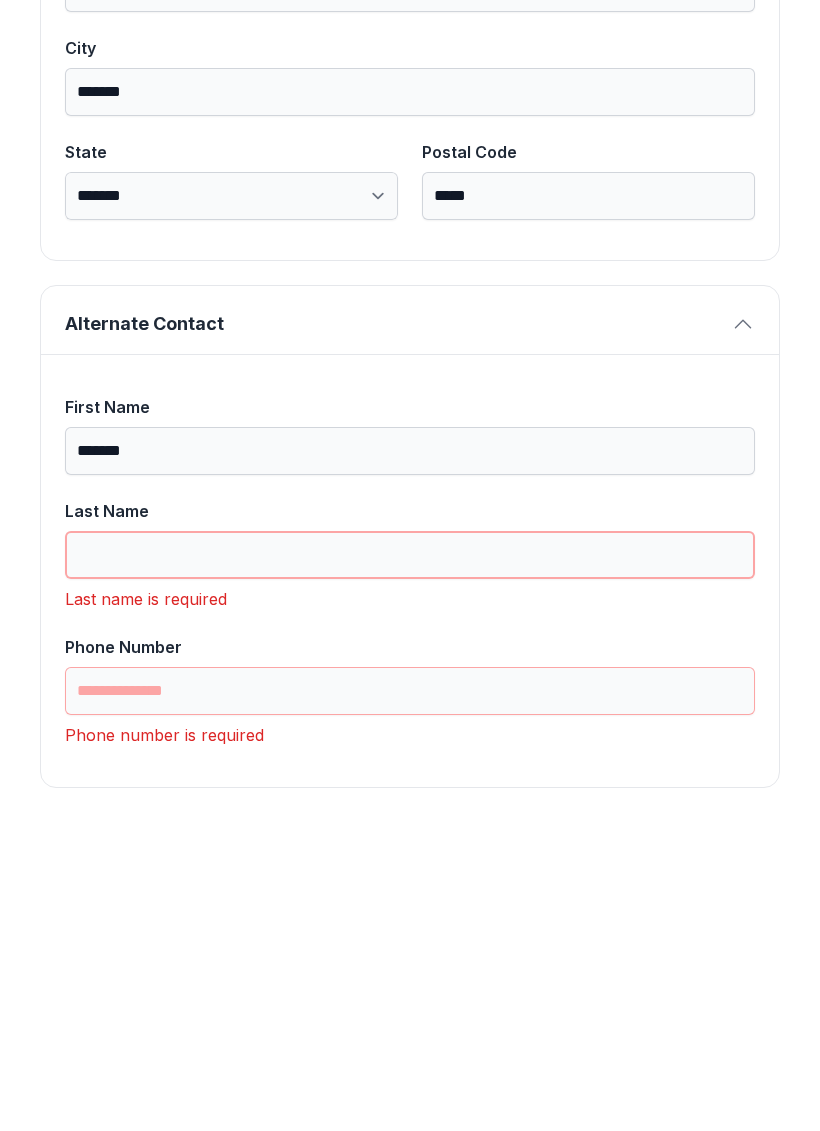 click on "Last Name" at bounding box center [410, 867] 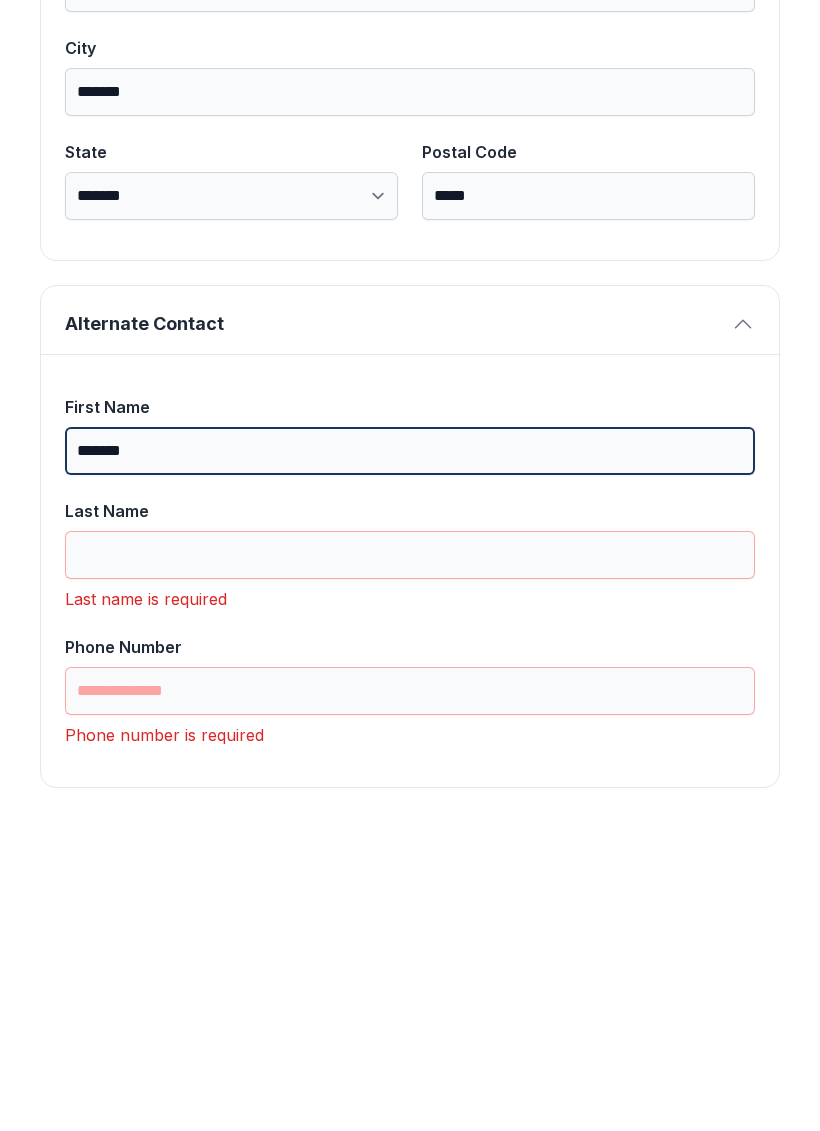 click on "*******" at bounding box center [410, 763] 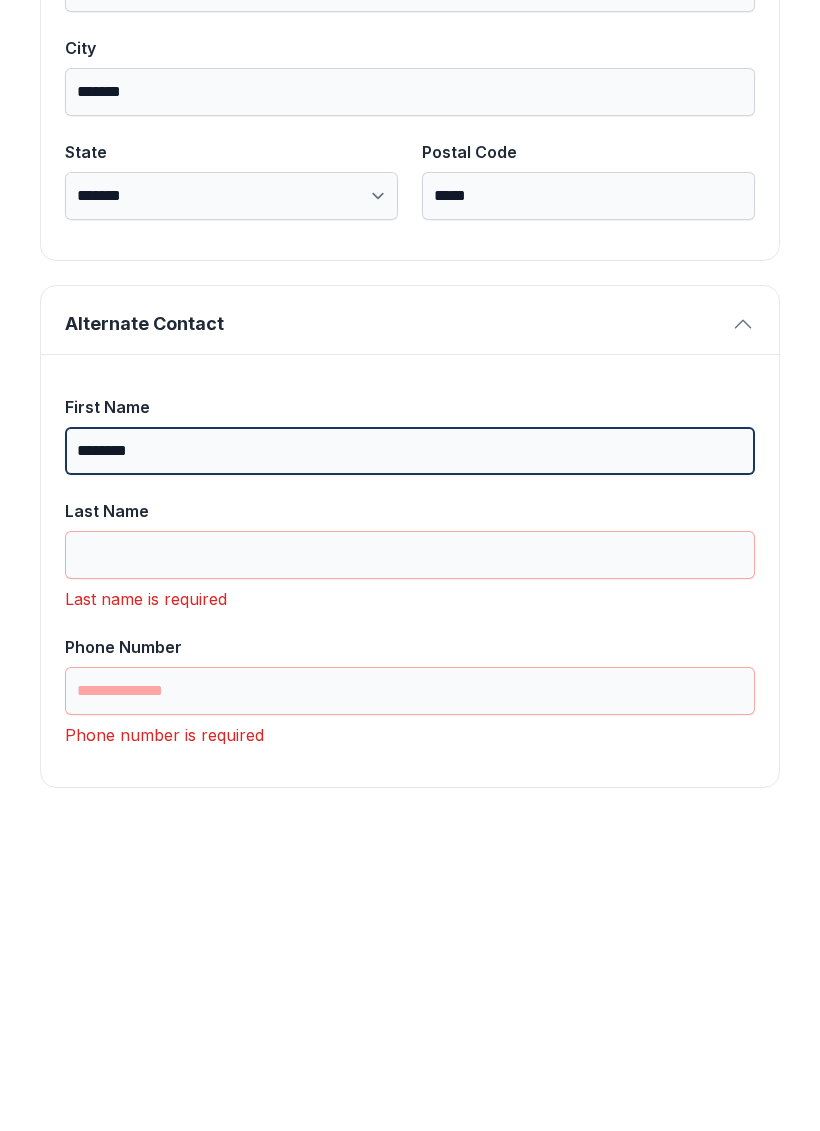 type on "********" 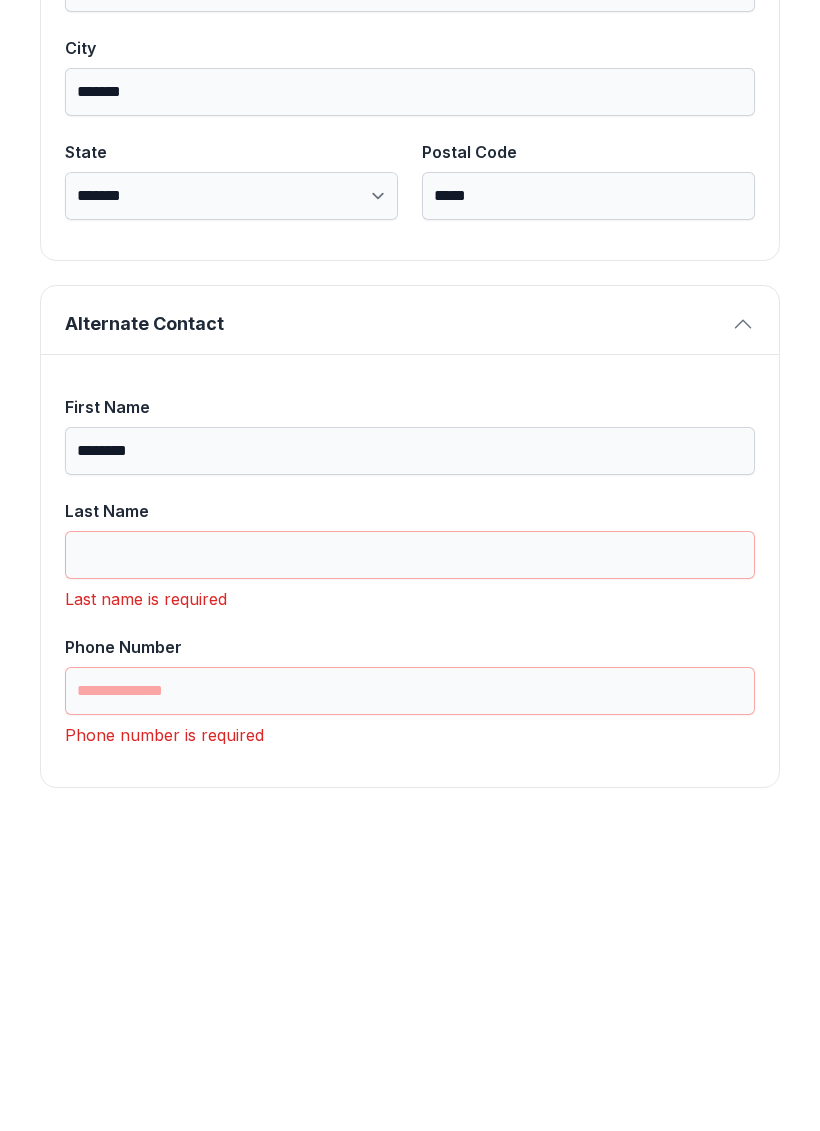click on "Last Name" at bounding box center [410, 867] 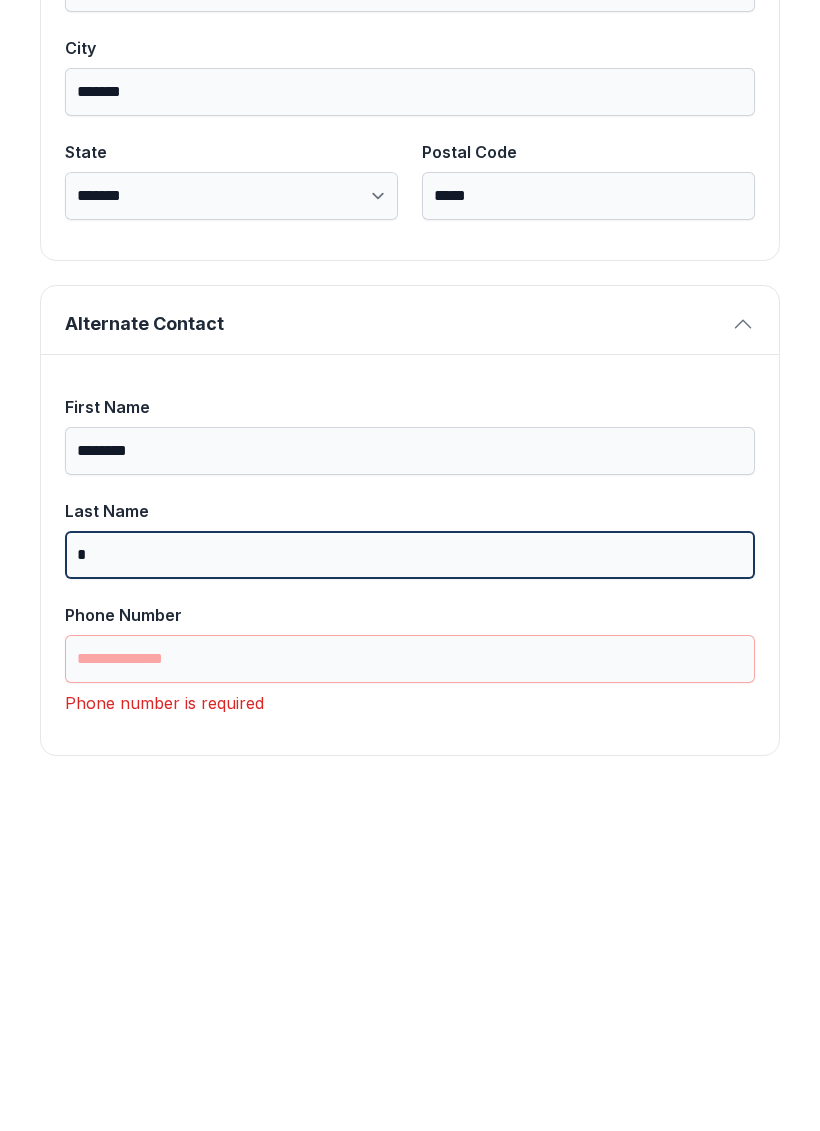 scroll, scrollTop: 1301, scrollLeft: 0, axis: vertical 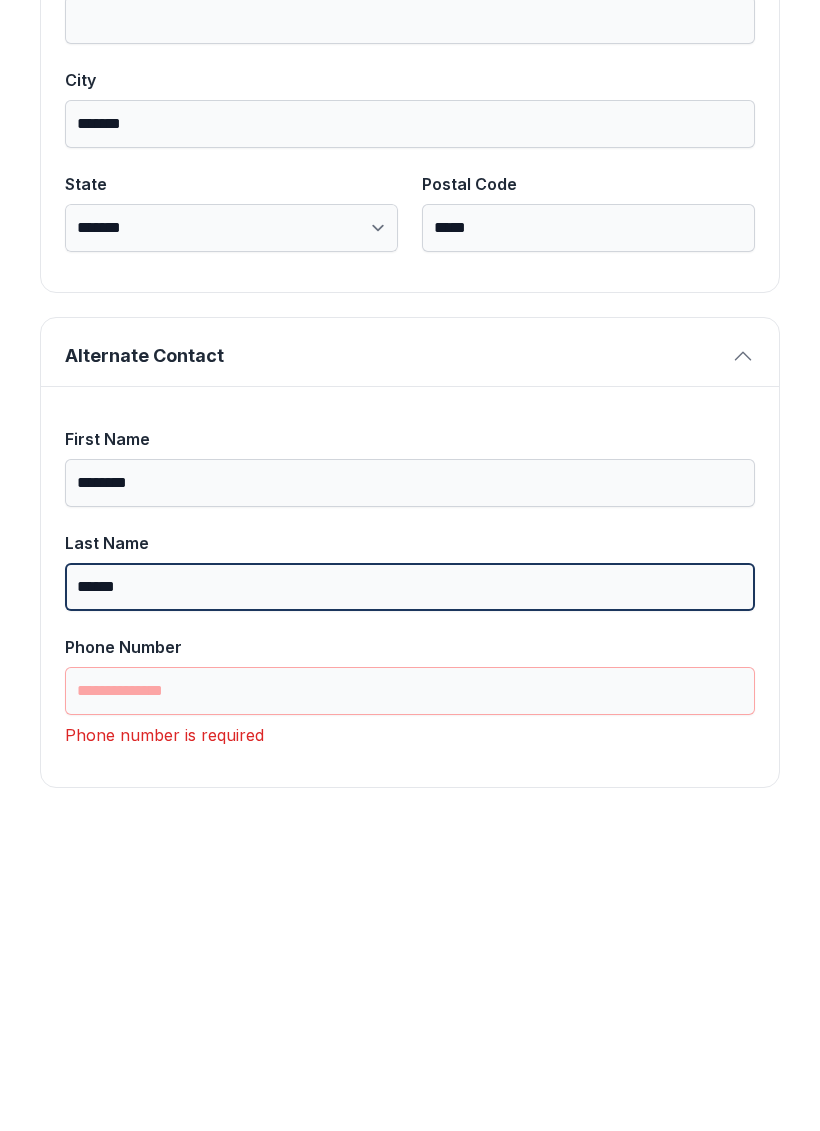 type on "******" 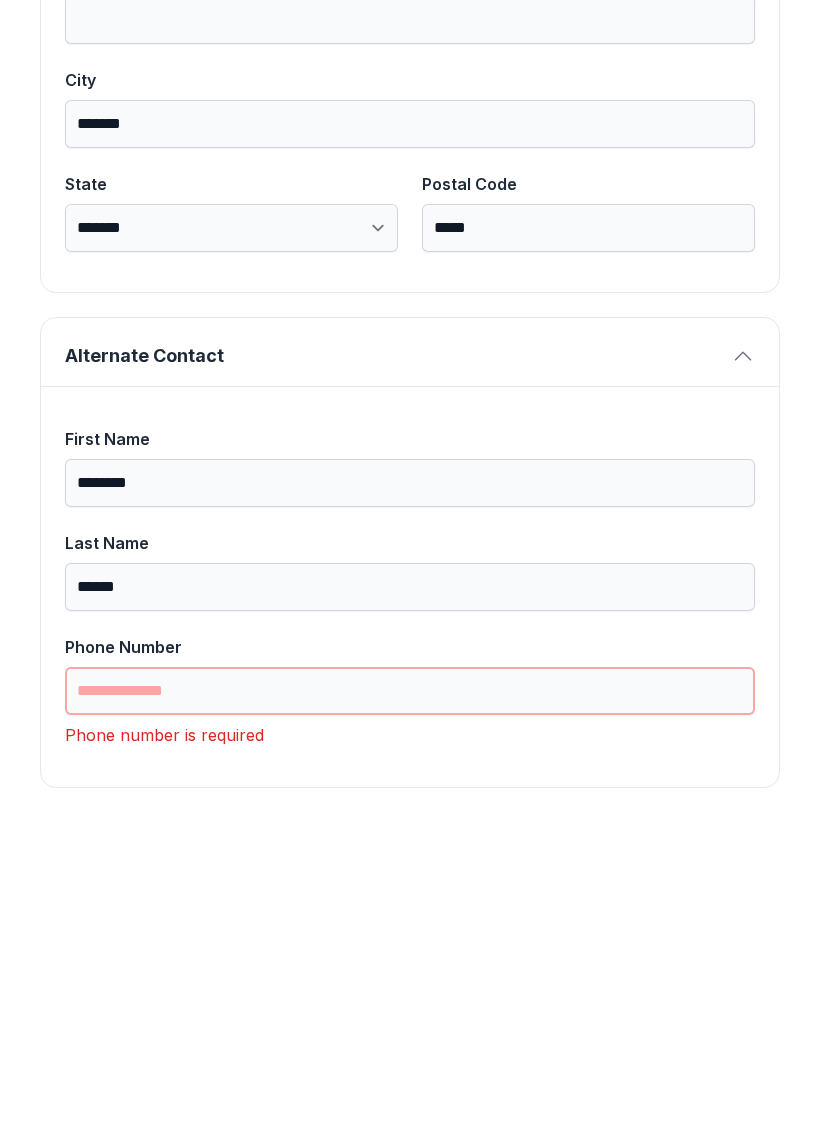 click on "Phone Number" at bounding box center [410, 1003] 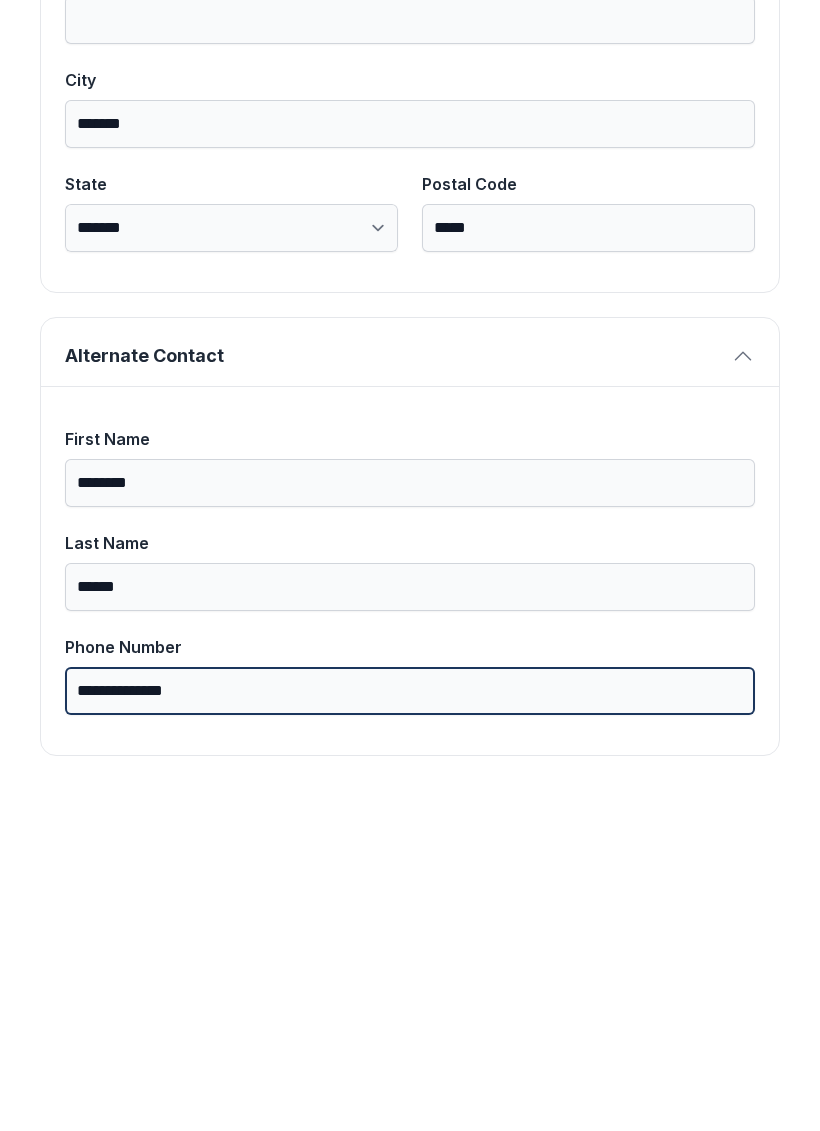 scroll, scrollTop: 1269, scrollLeft: 0, axis: vertical 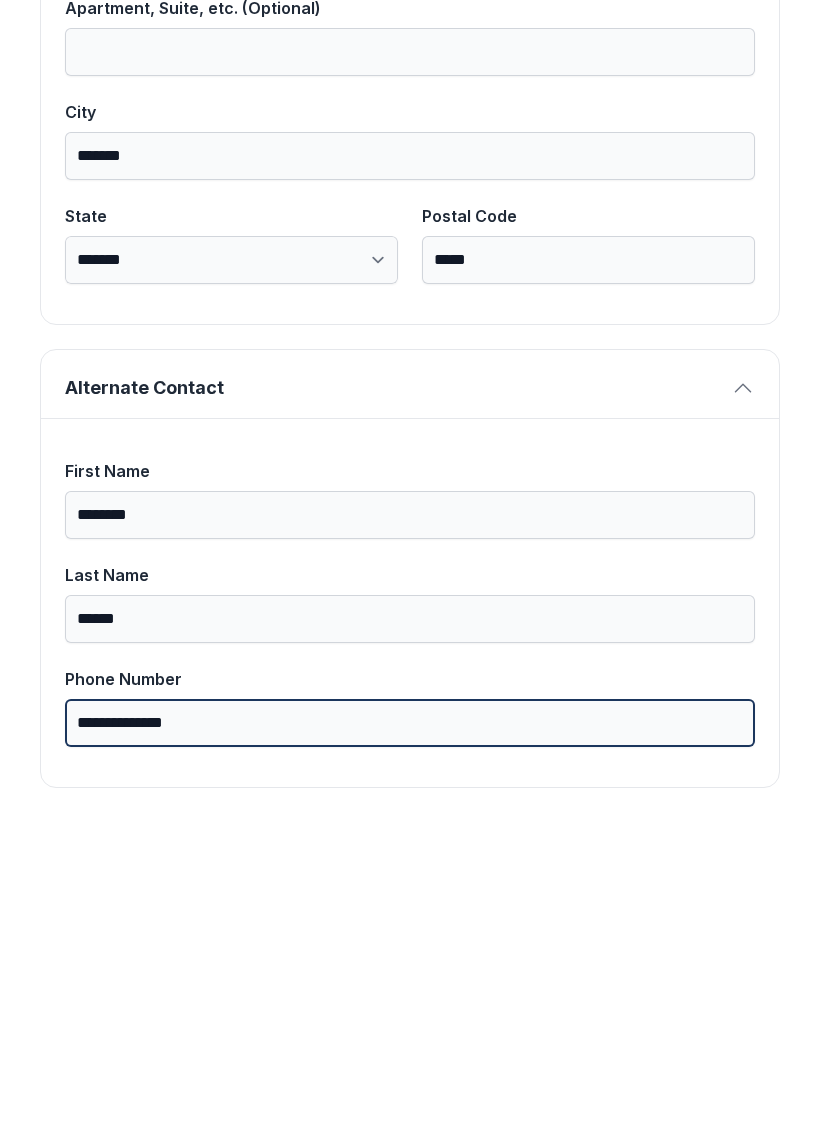 type on "**********" 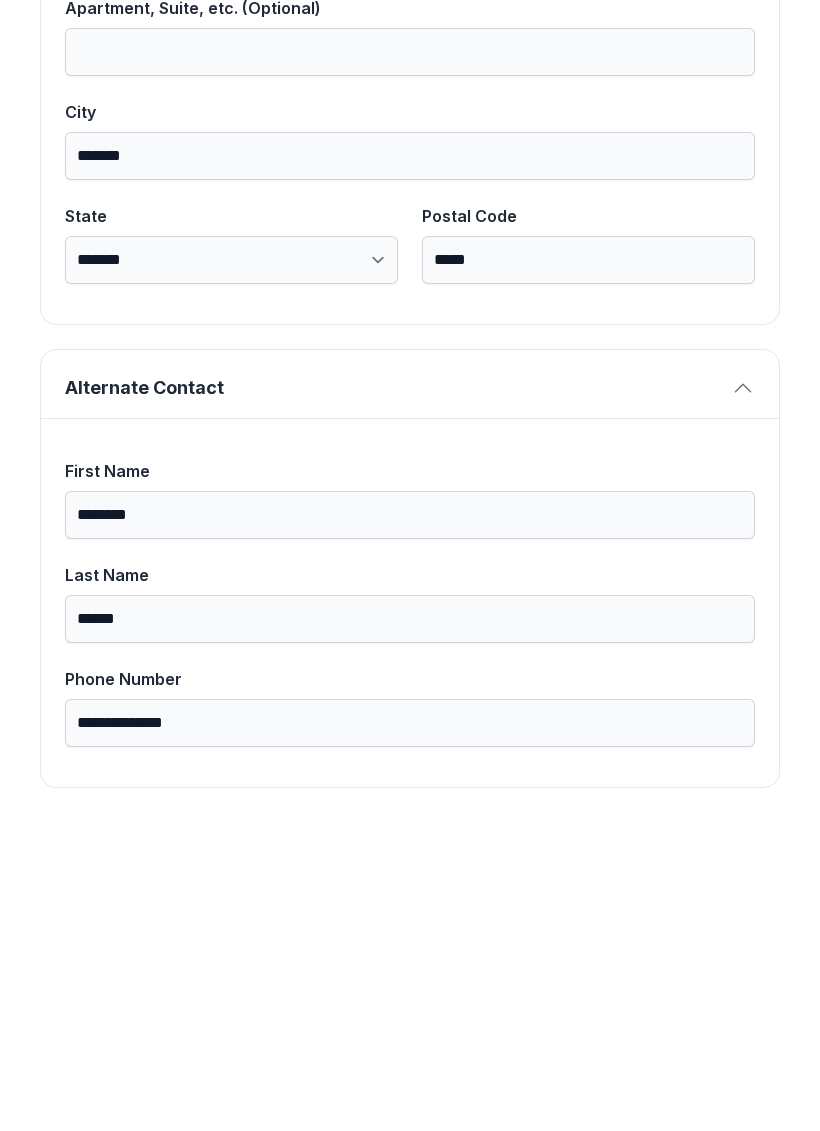 click on "**********" at bounding box center (410, 102) 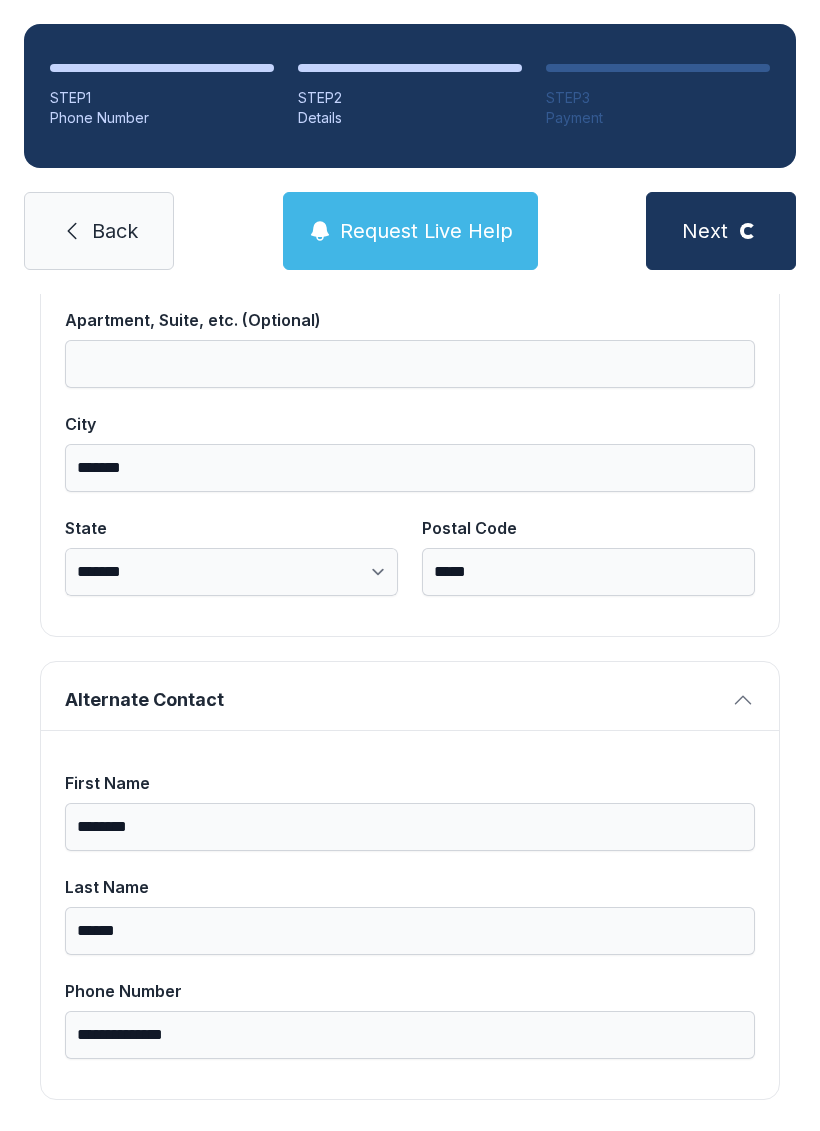 scroll, scrollTop: 180, scrollLeft: 0, axis: vertical 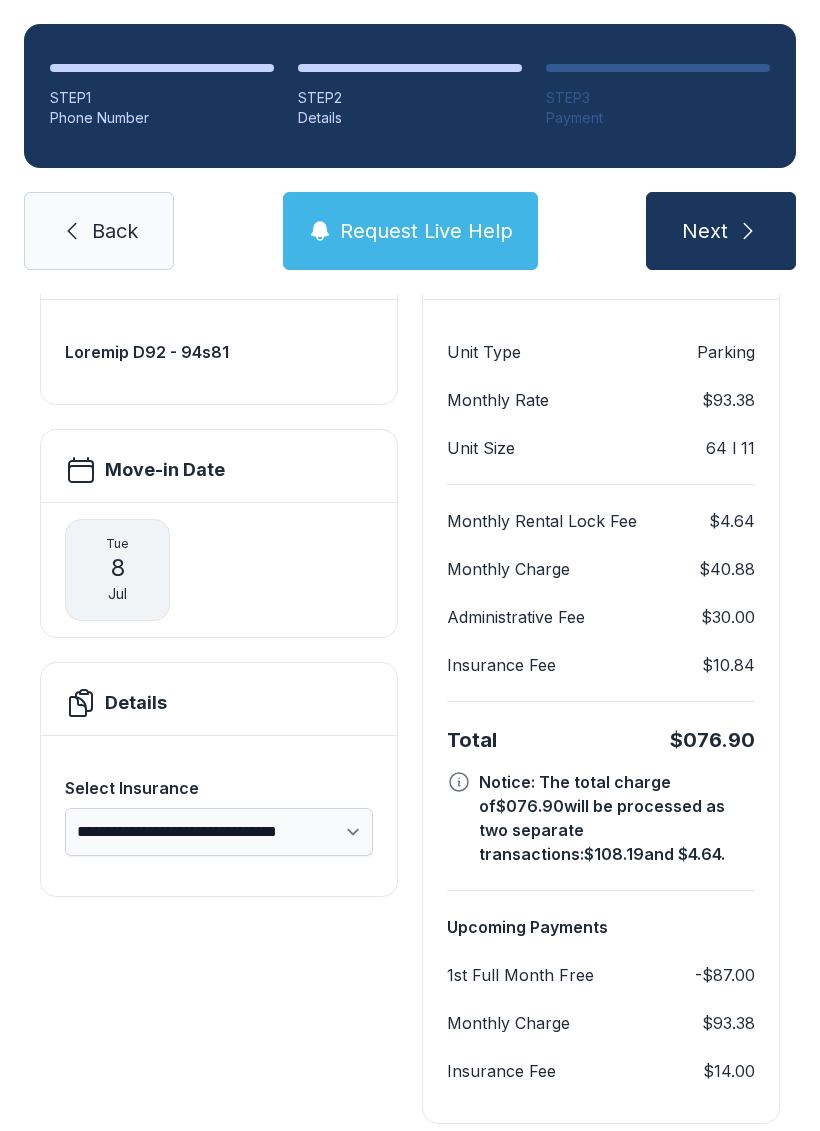 click on "Loremip Dolors Amet Con $5.40 Adipisc Elitse $09.49 Doeiusmodtempo Inc $13.02 Utlaboree Dol $97.42" at bounding box center [601, 400] 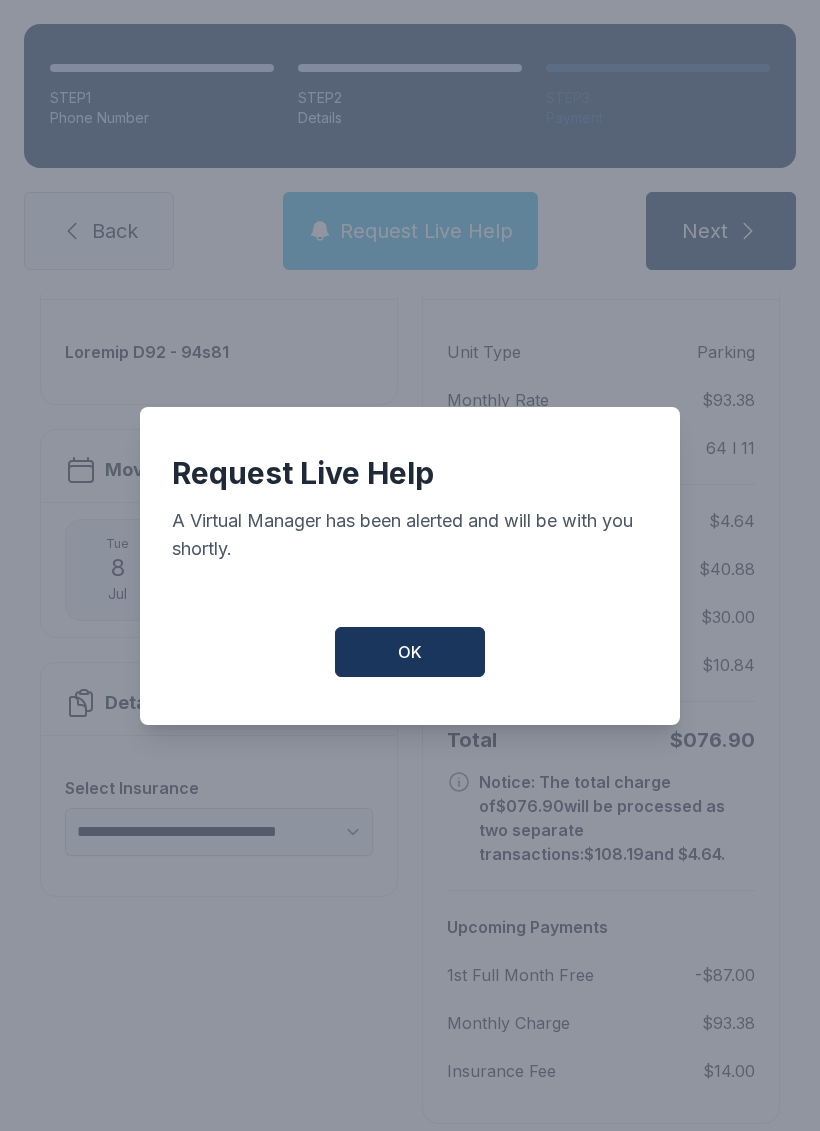 click on "OK" at bounding box center [410, 652] 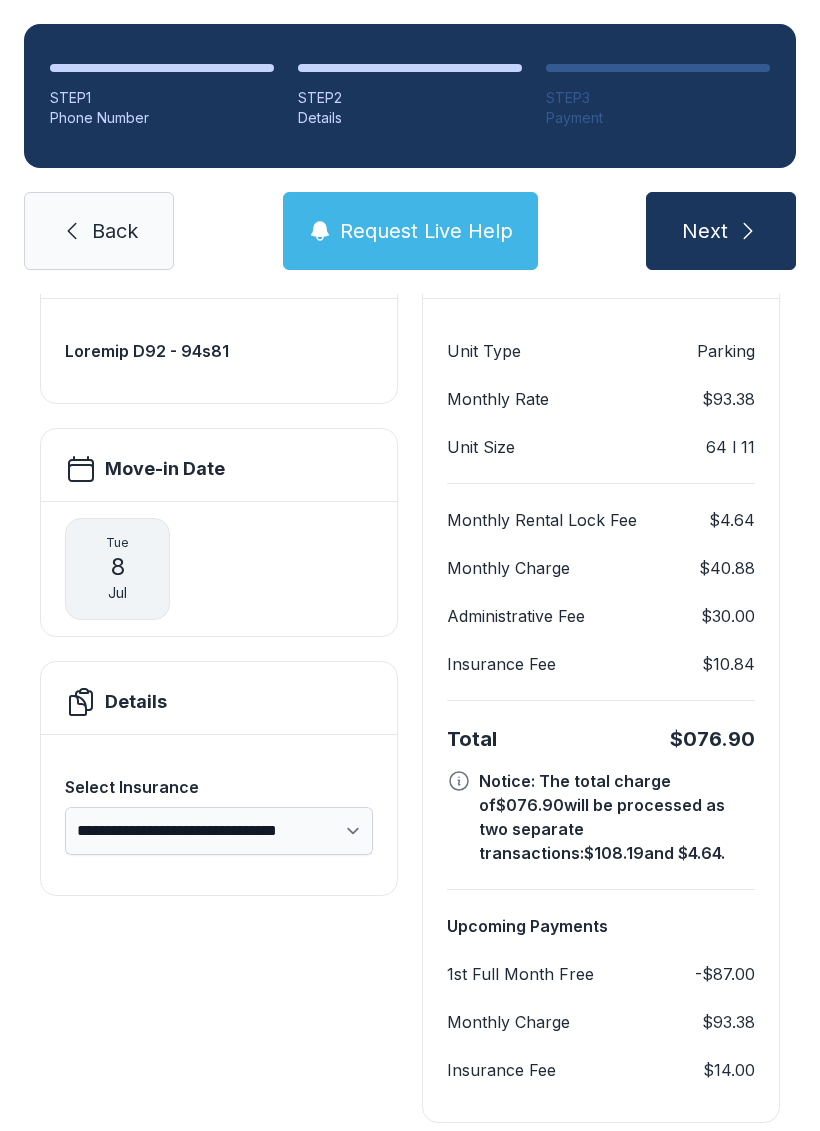 scroll, scrollTop: 173, scrollLeft: 0, axis: vertical 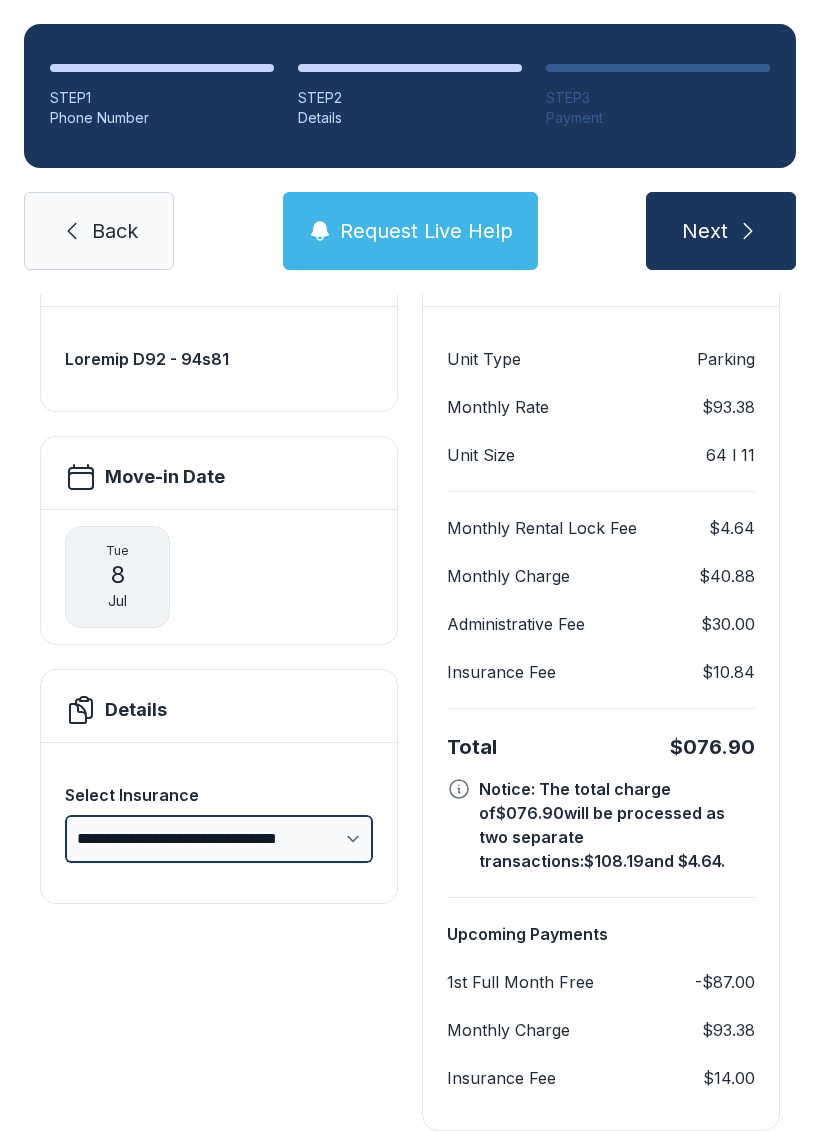 click on "**********" at bounding box center [219, 839] 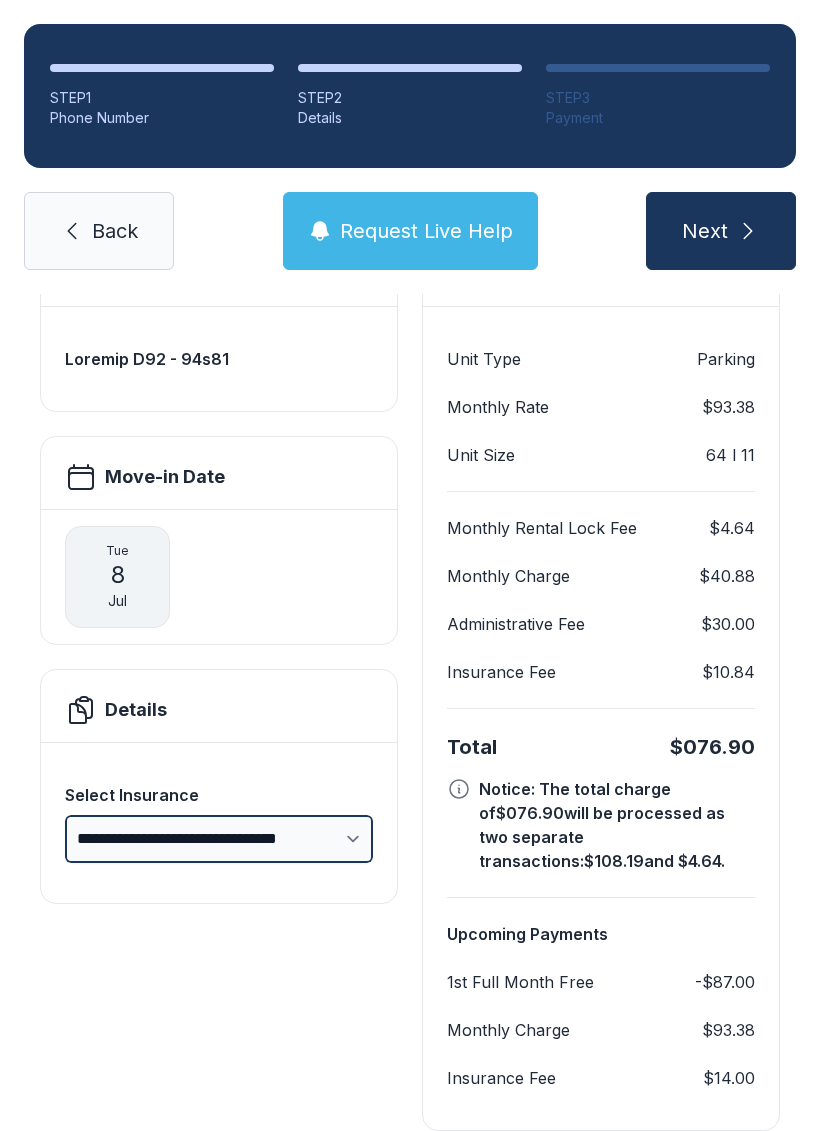 select on "****" 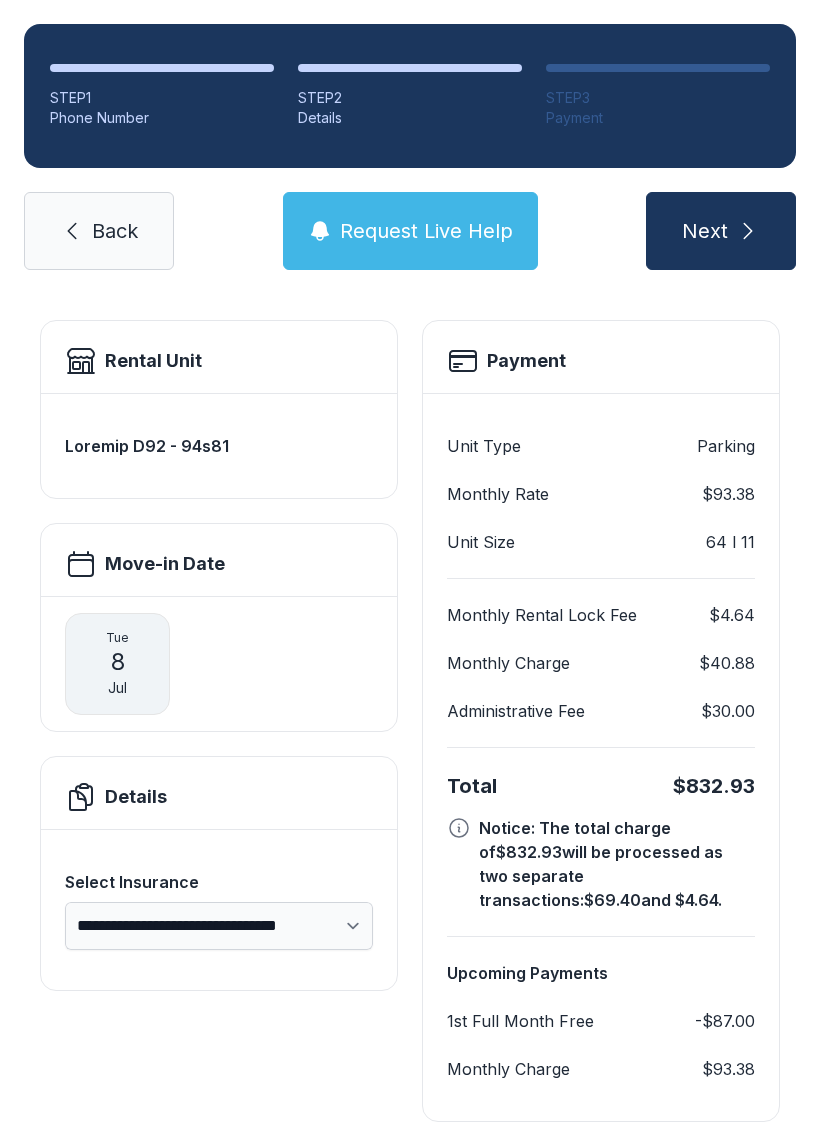 scroll, scrollTop: 84, scrollLeft: 0, axis: vertical 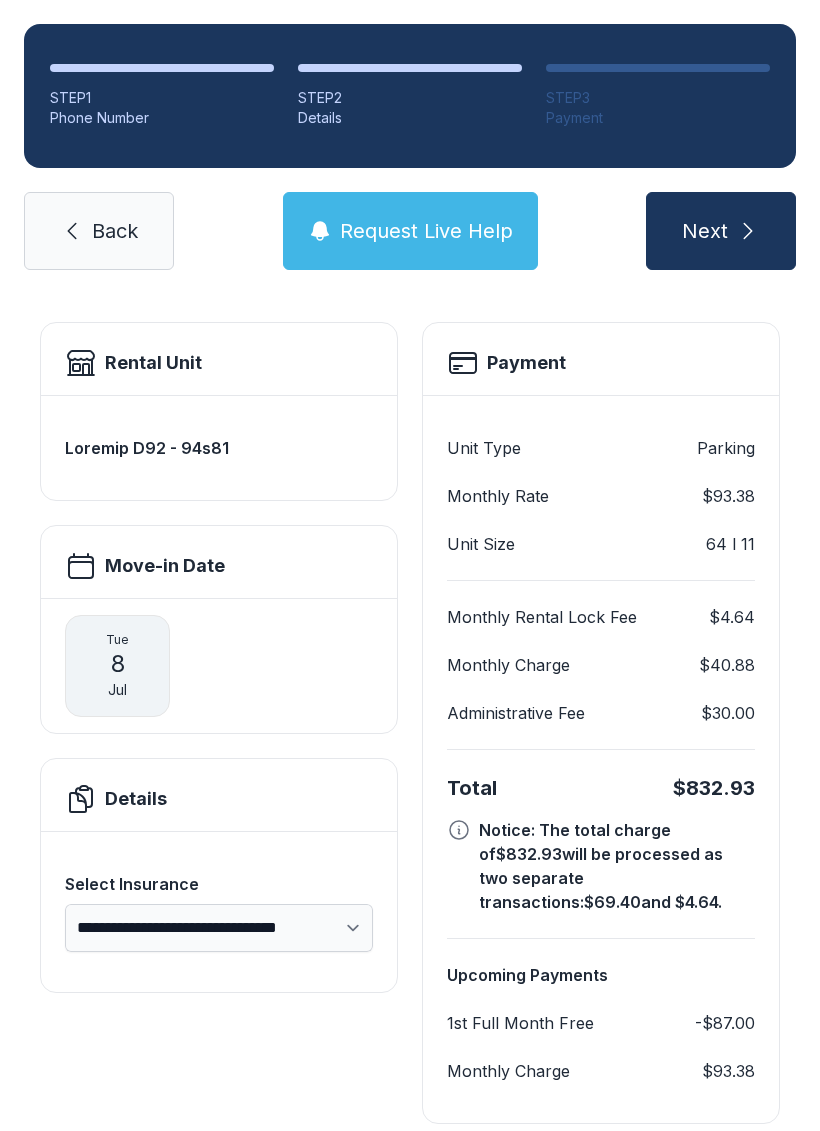 click on "Next" at bounding box center [705, 231] 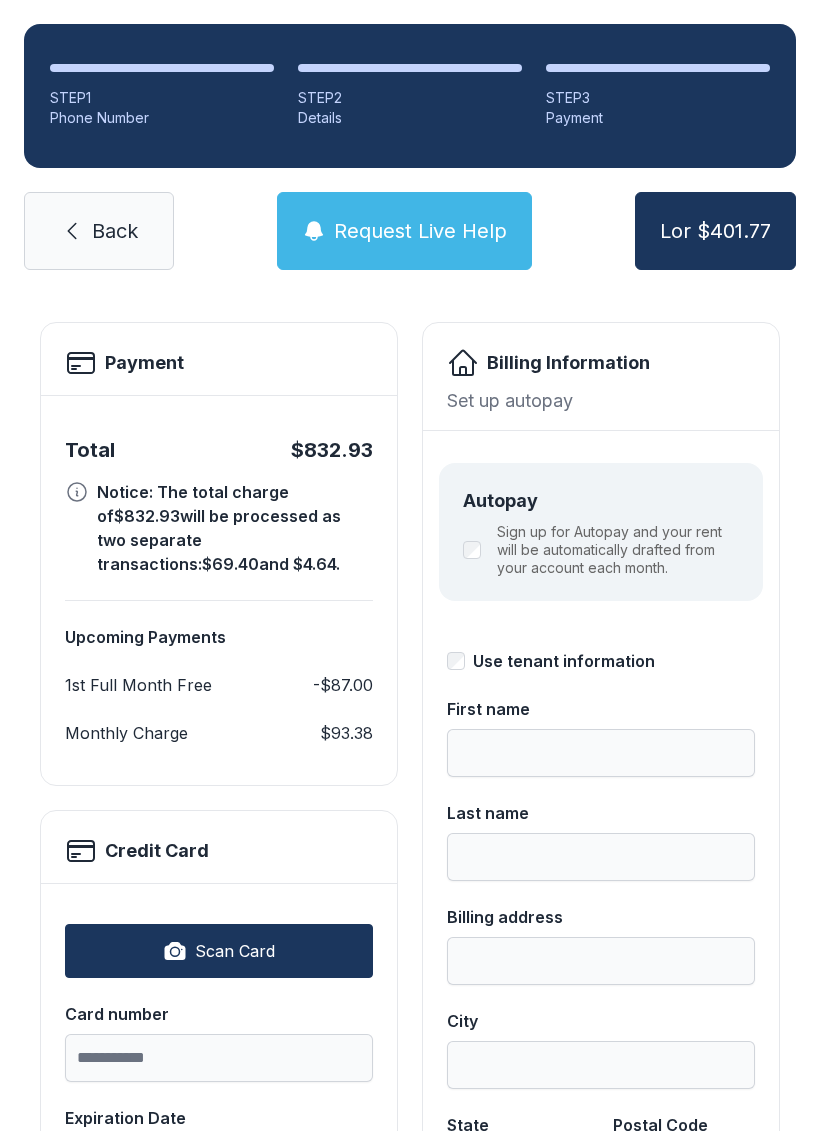 scroll, scrollTop: 0, scrollLeft: 0, axis: both 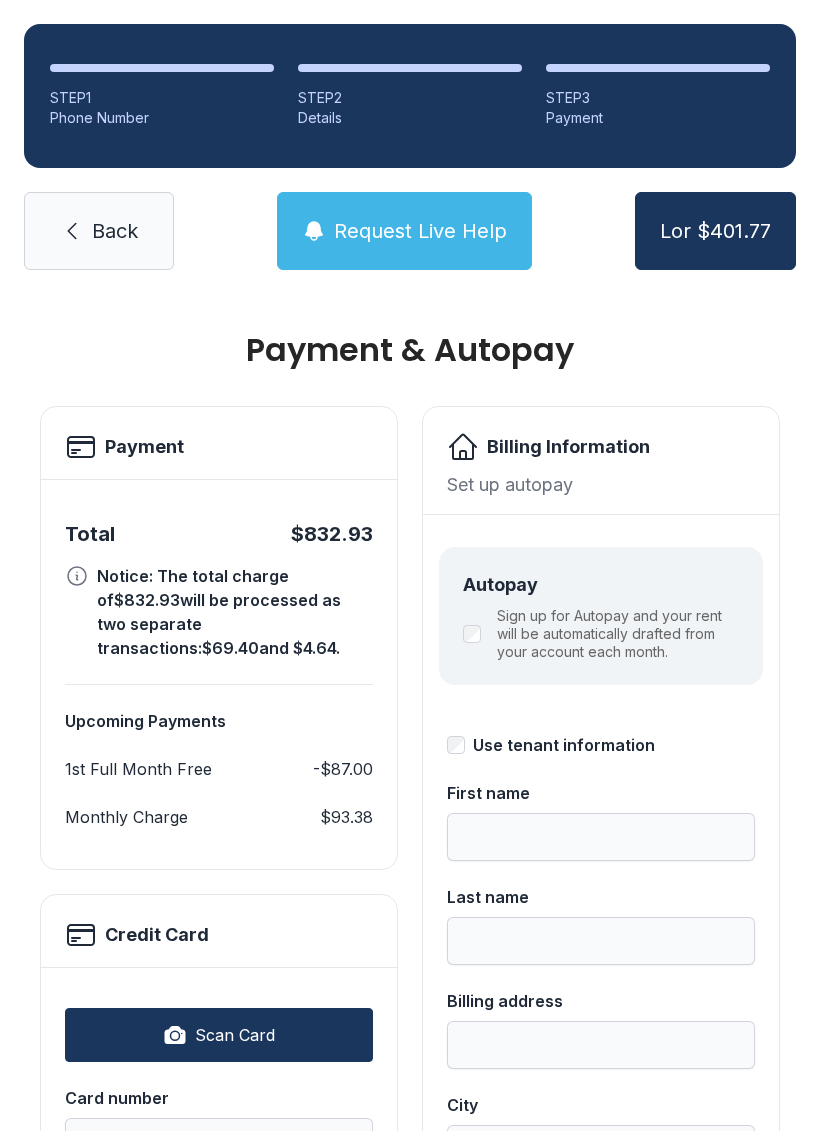 click on "Scan Card" at bounding box center (235, 1035) 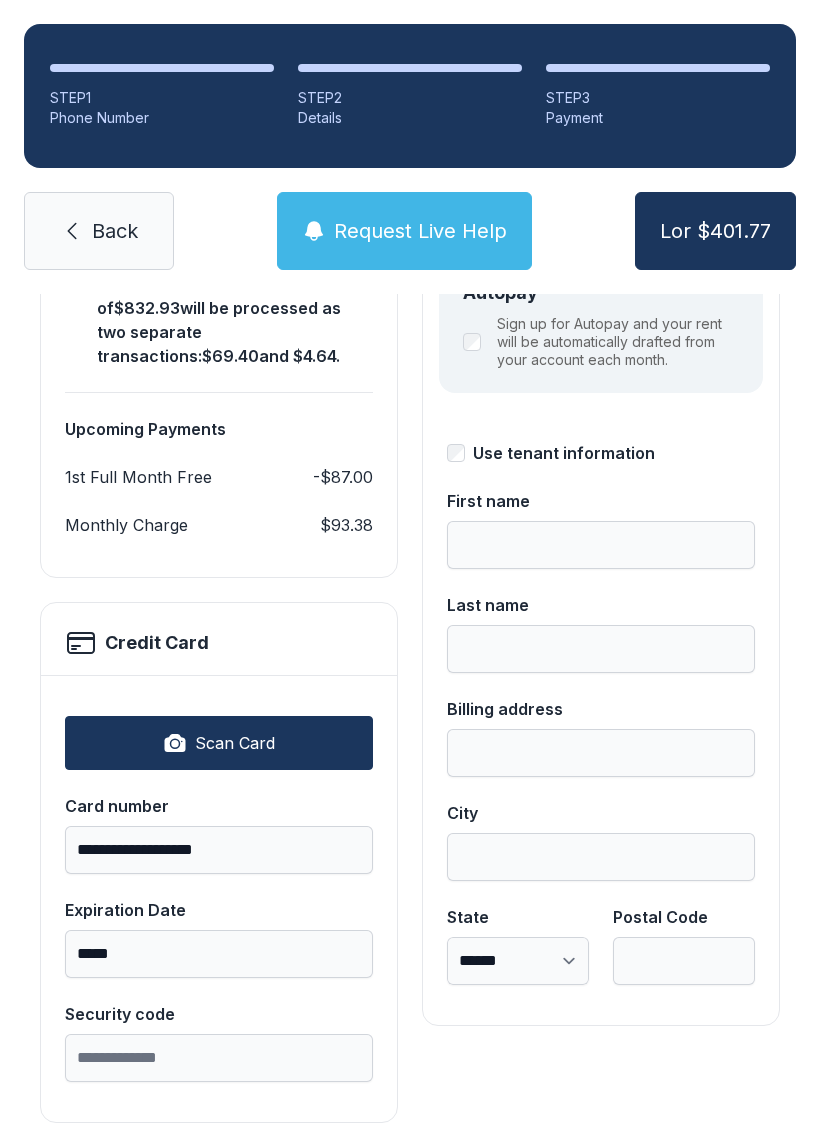 scroll, scrollTop: 291, scrollLeft: 0, axis: vertical 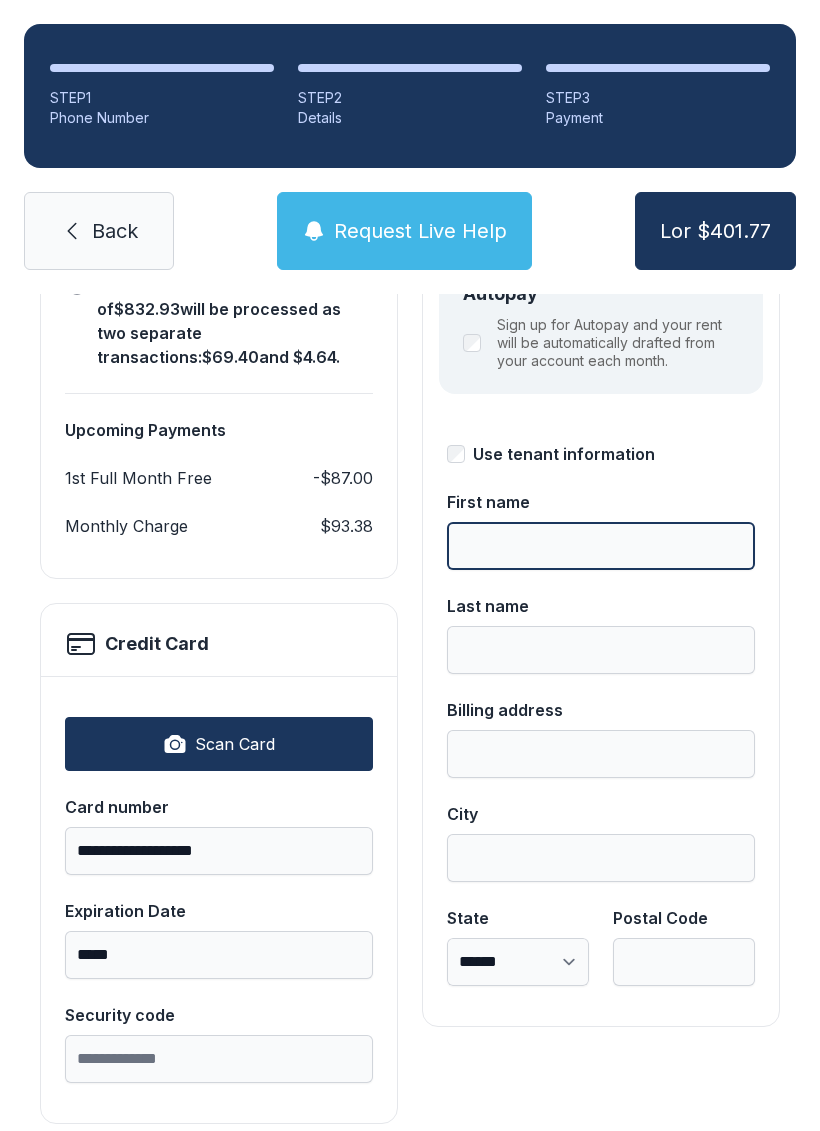 click on "First name" at bounding box center [601, 546] 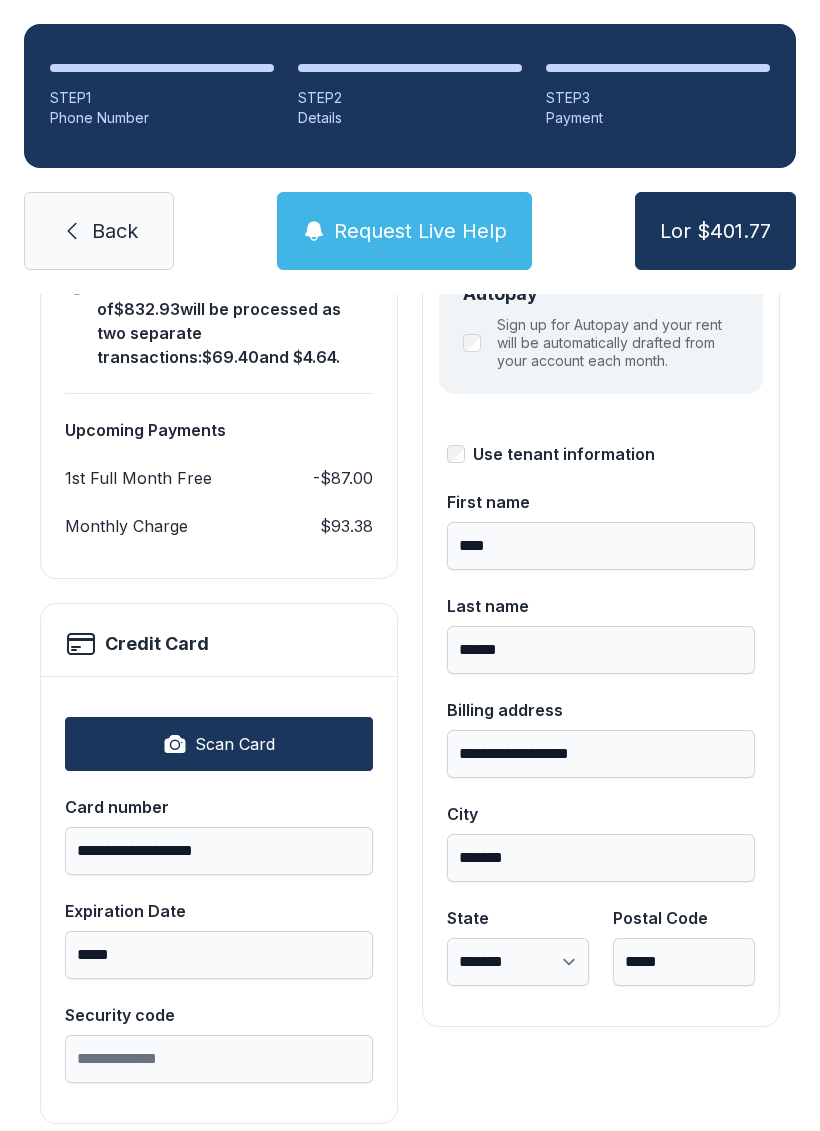 click on "Lor $401.77" at bounding box center [715, 231] 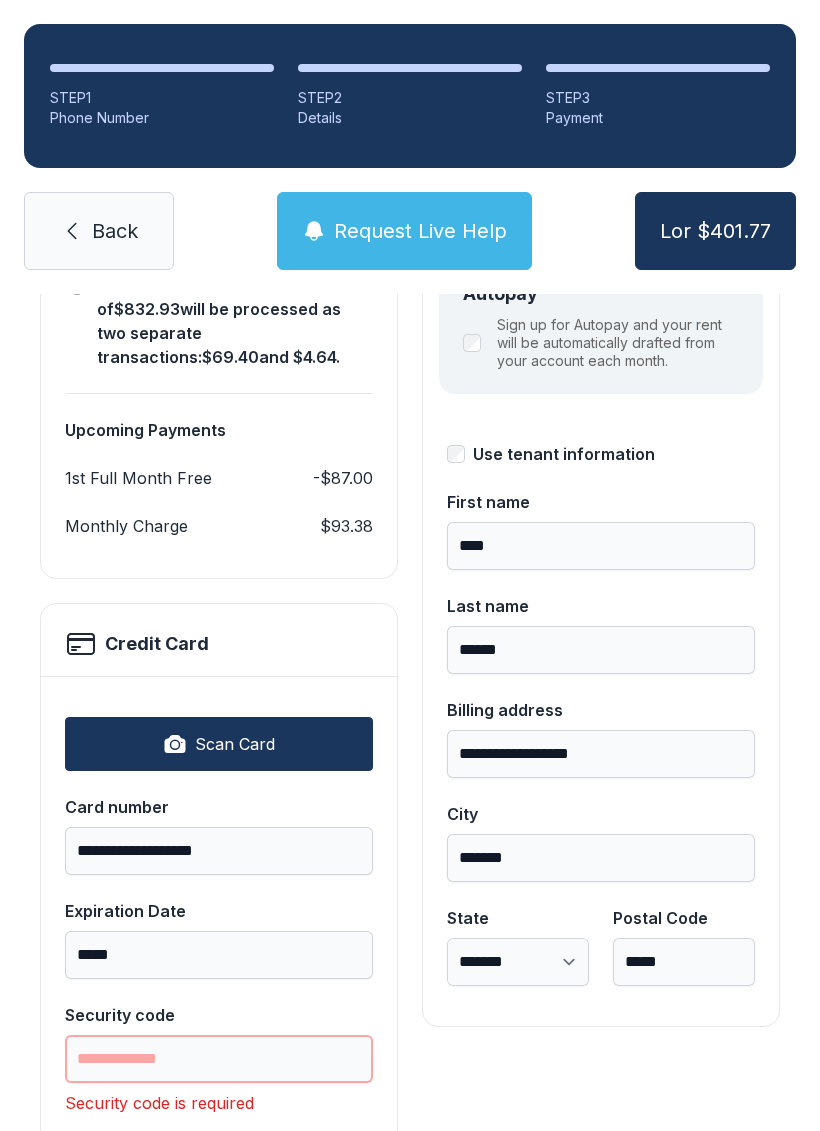 scroll, scrollTop: 49, scrollLeft: 0, axis: vertical 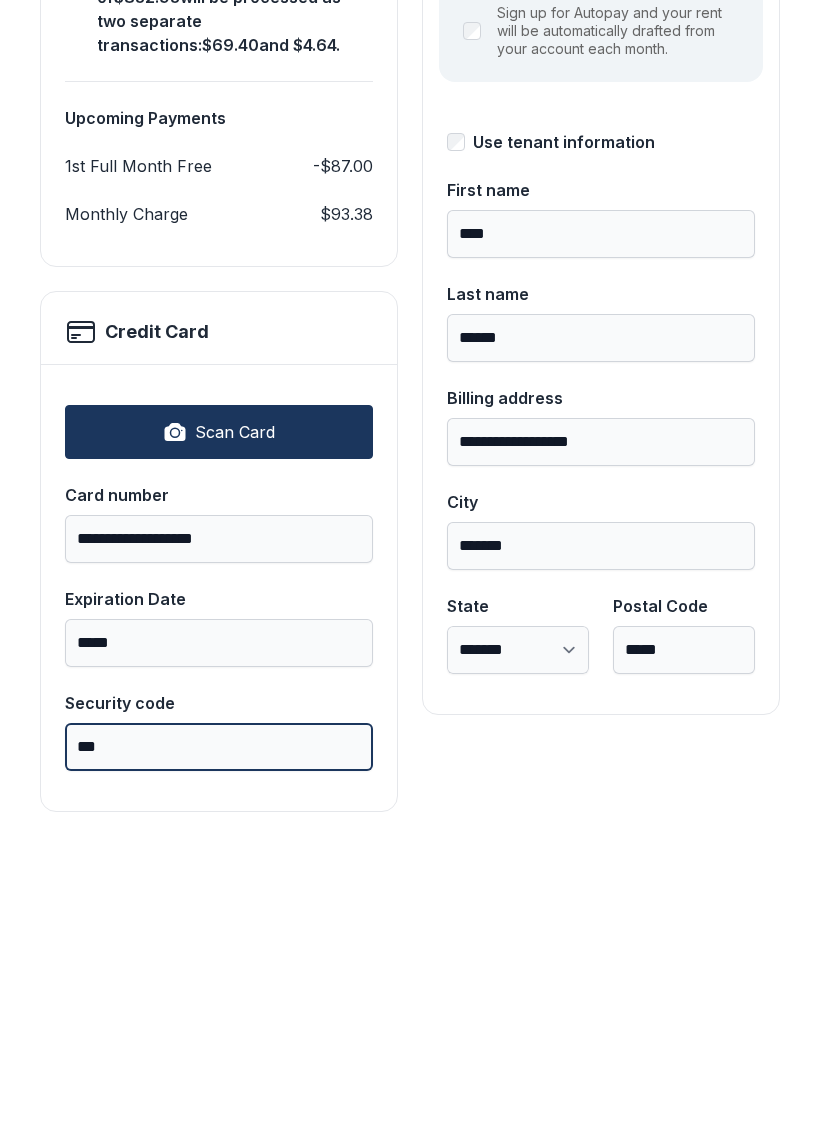 type on "***" 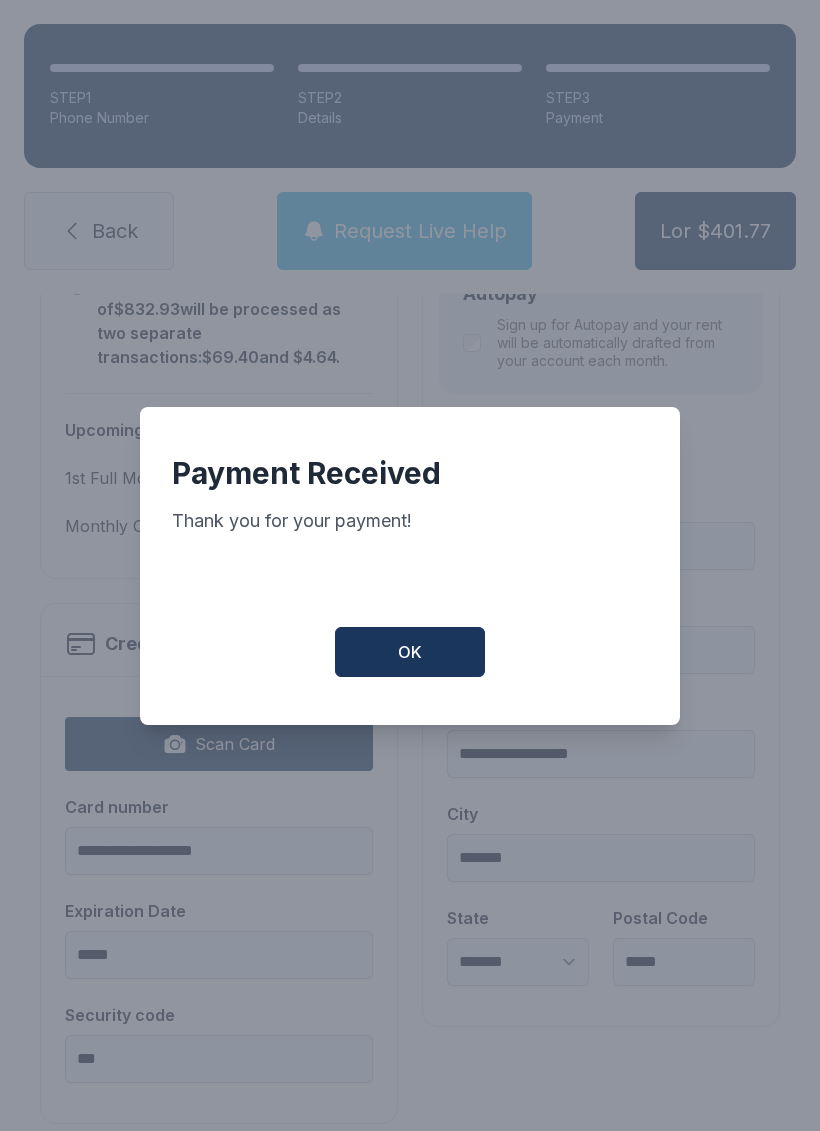 click on "OK" at bounding box center (410, 652) 